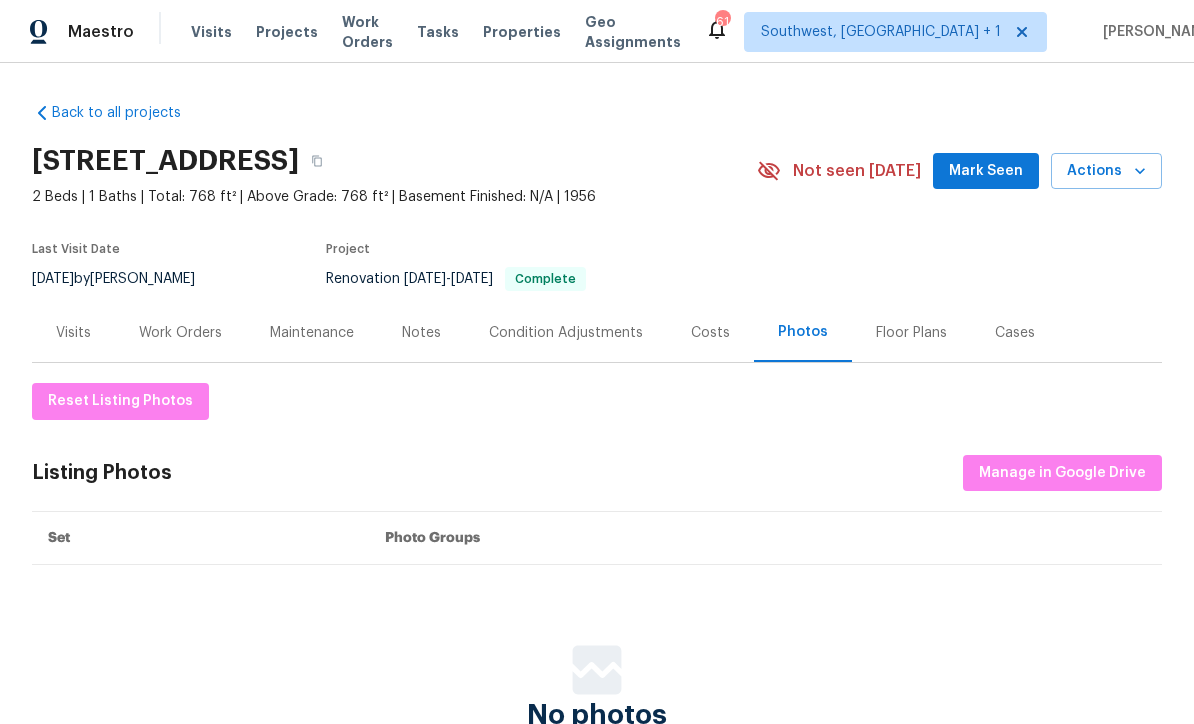 scroll, scrollTop: 0, scrollLeft: 0, axis: both 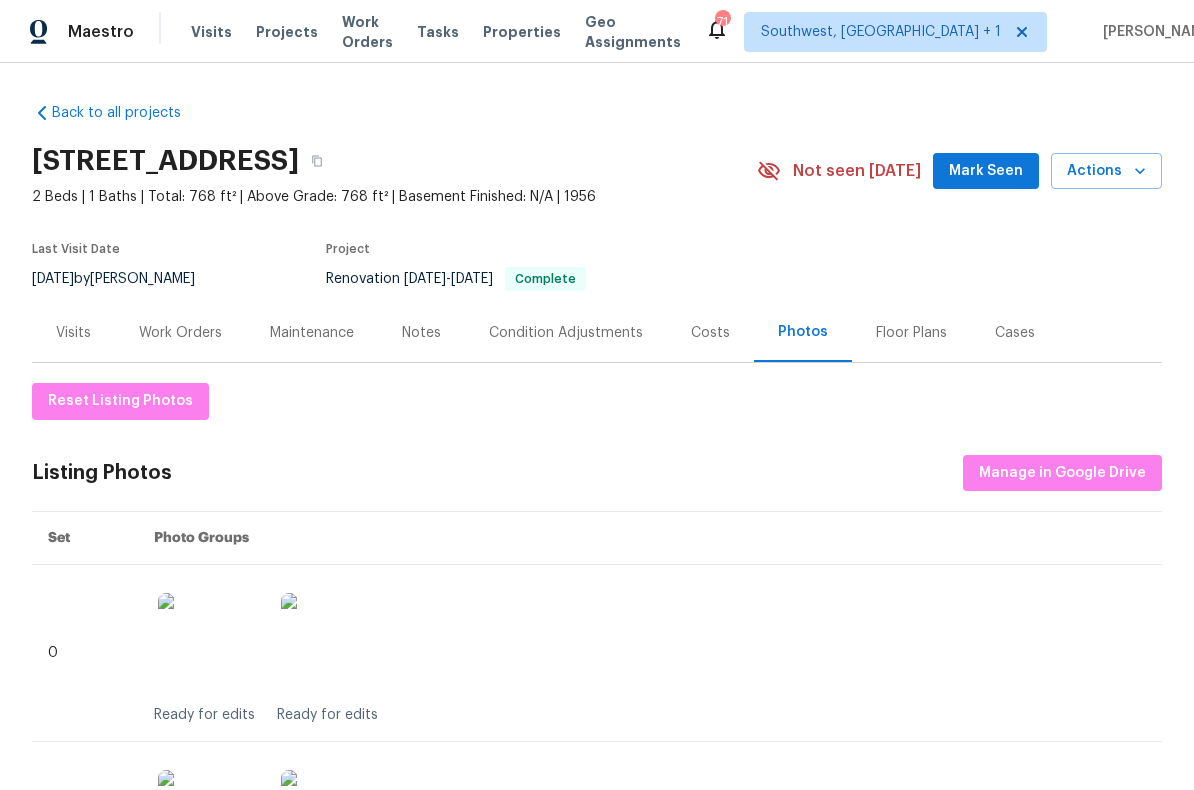 click on "Projects" at bounding box center (287, 32) 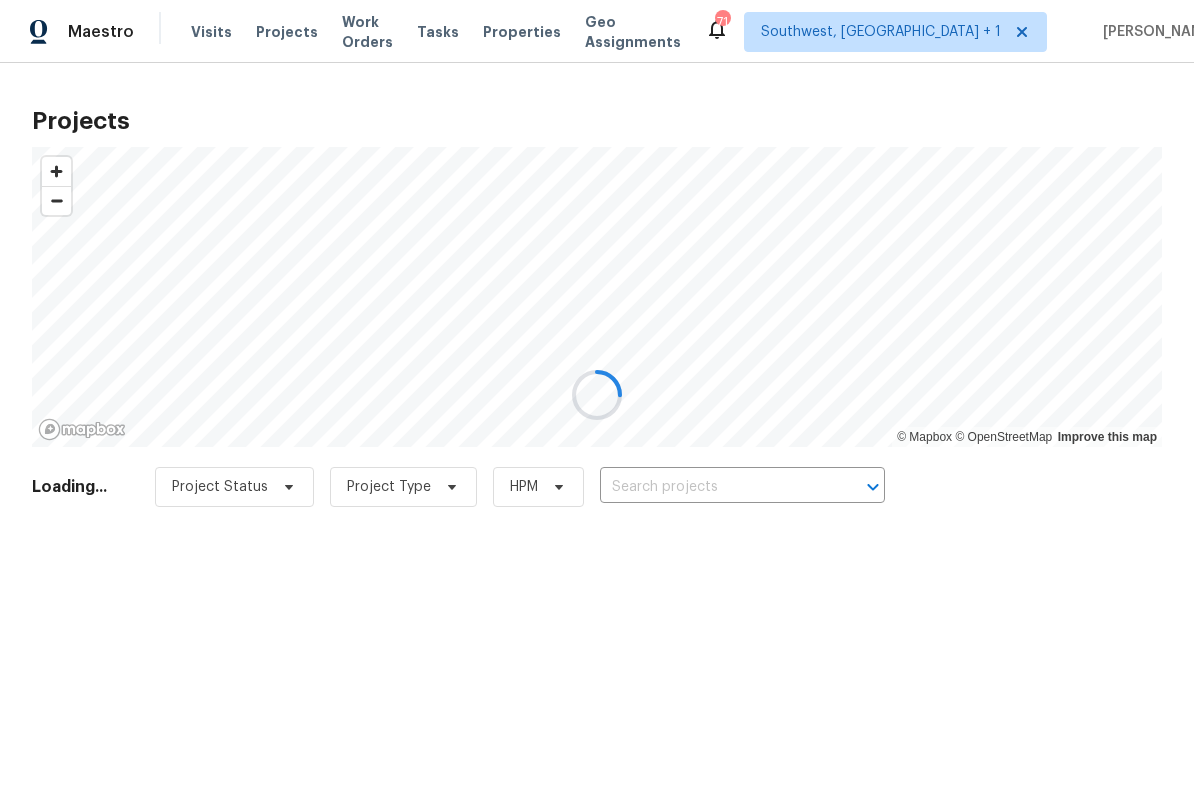 click at bounding box center [597, 395] 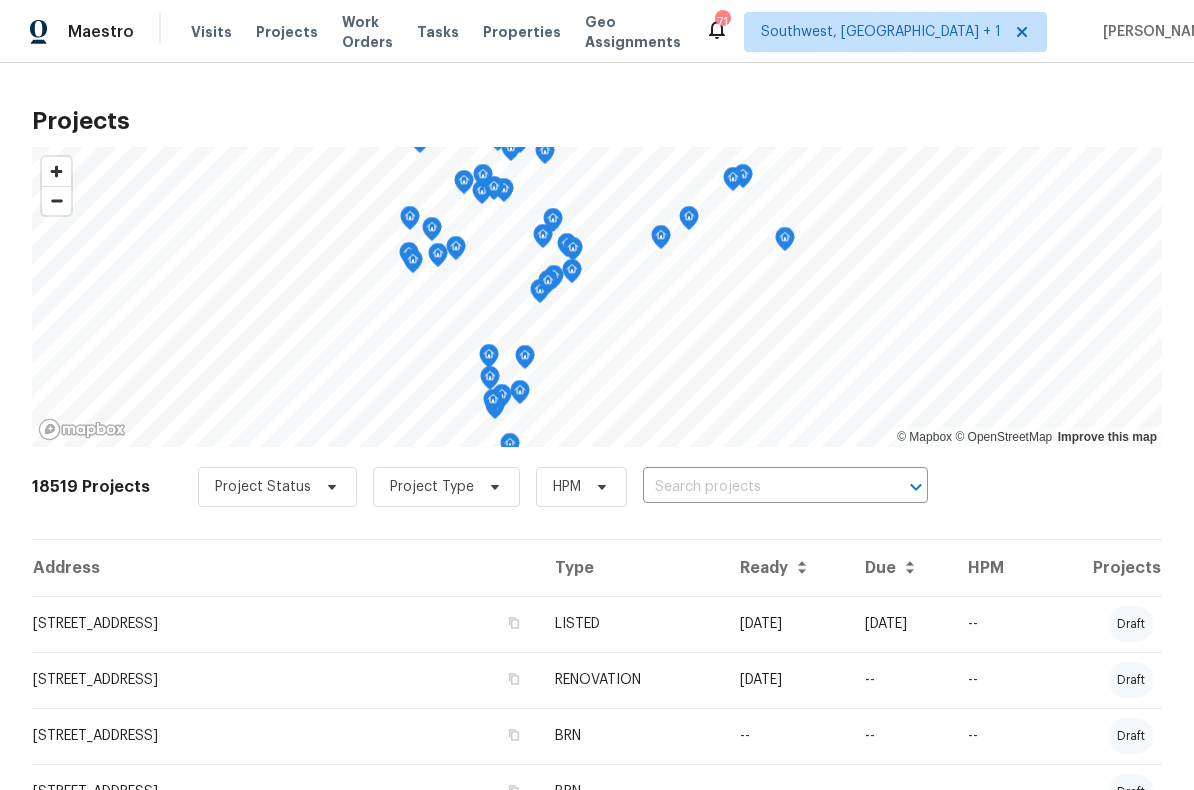 click at bounding box center [757, 487] 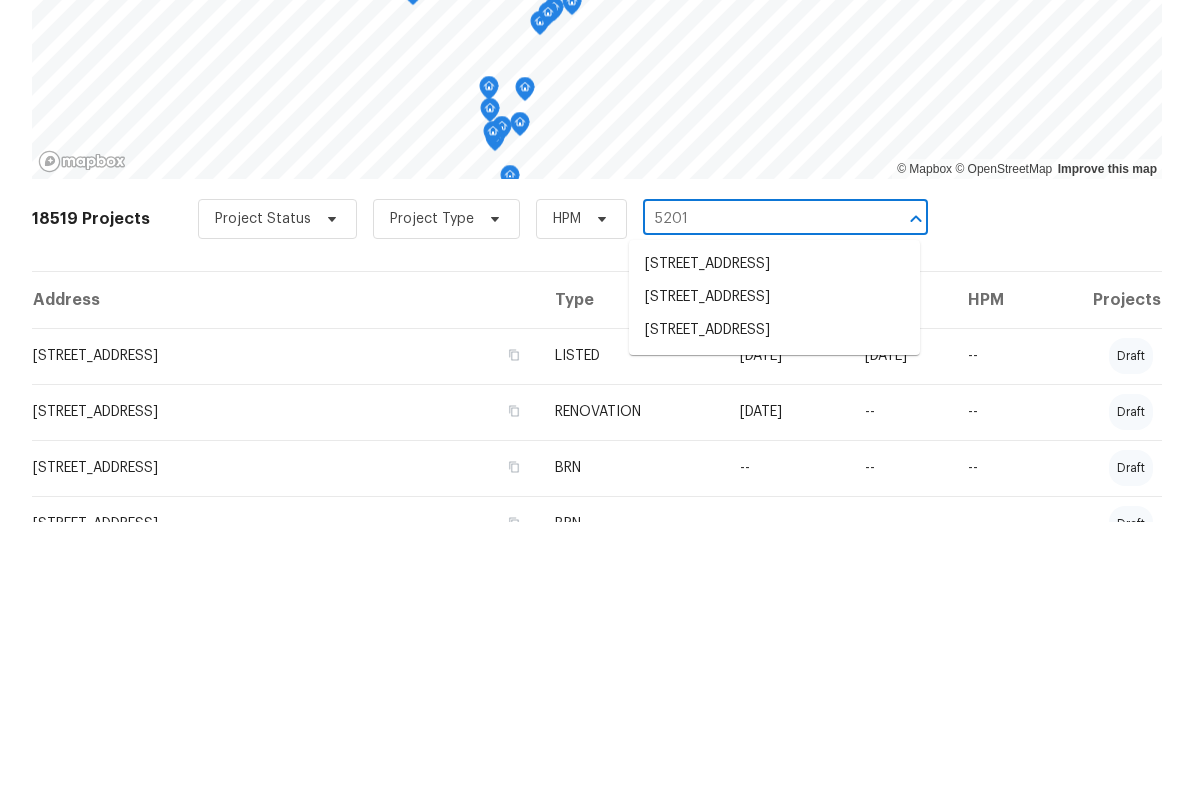 type on "5201 7" 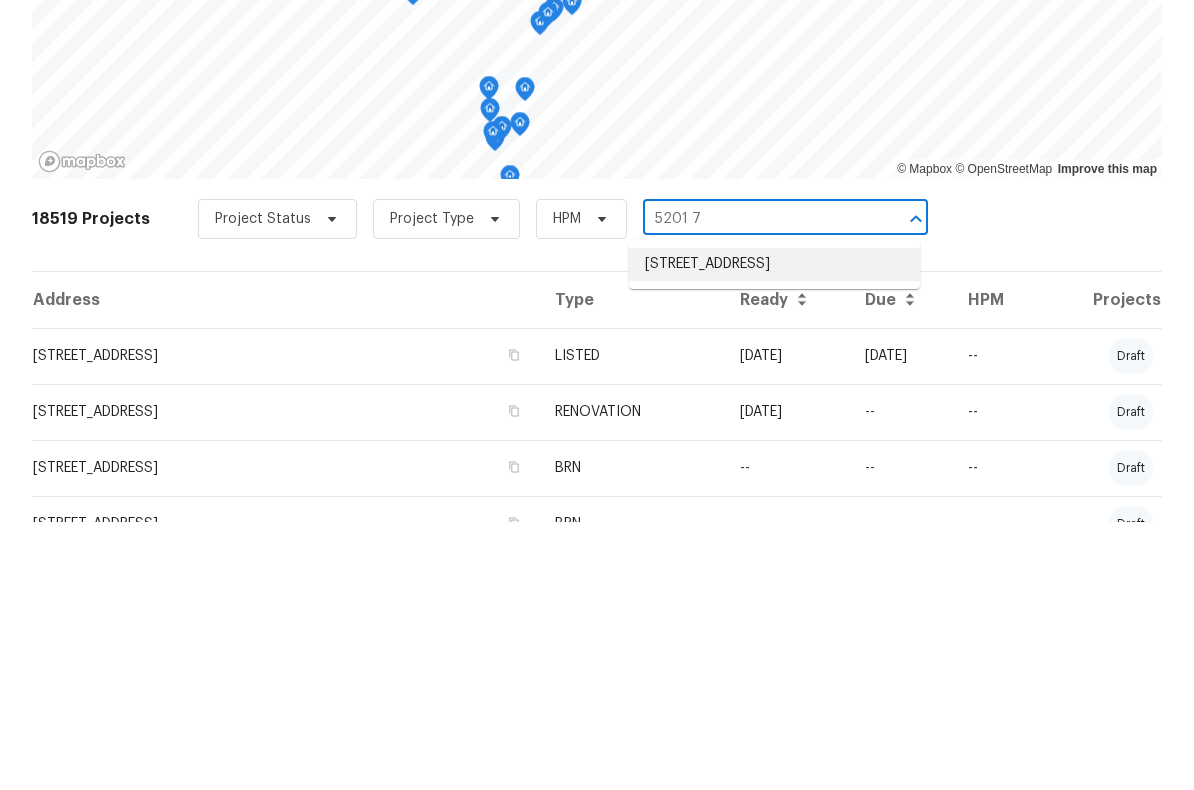 click on "5201 72nd Way N, Saint Petersburg, FL 33709" at bounding box center [774, 532] 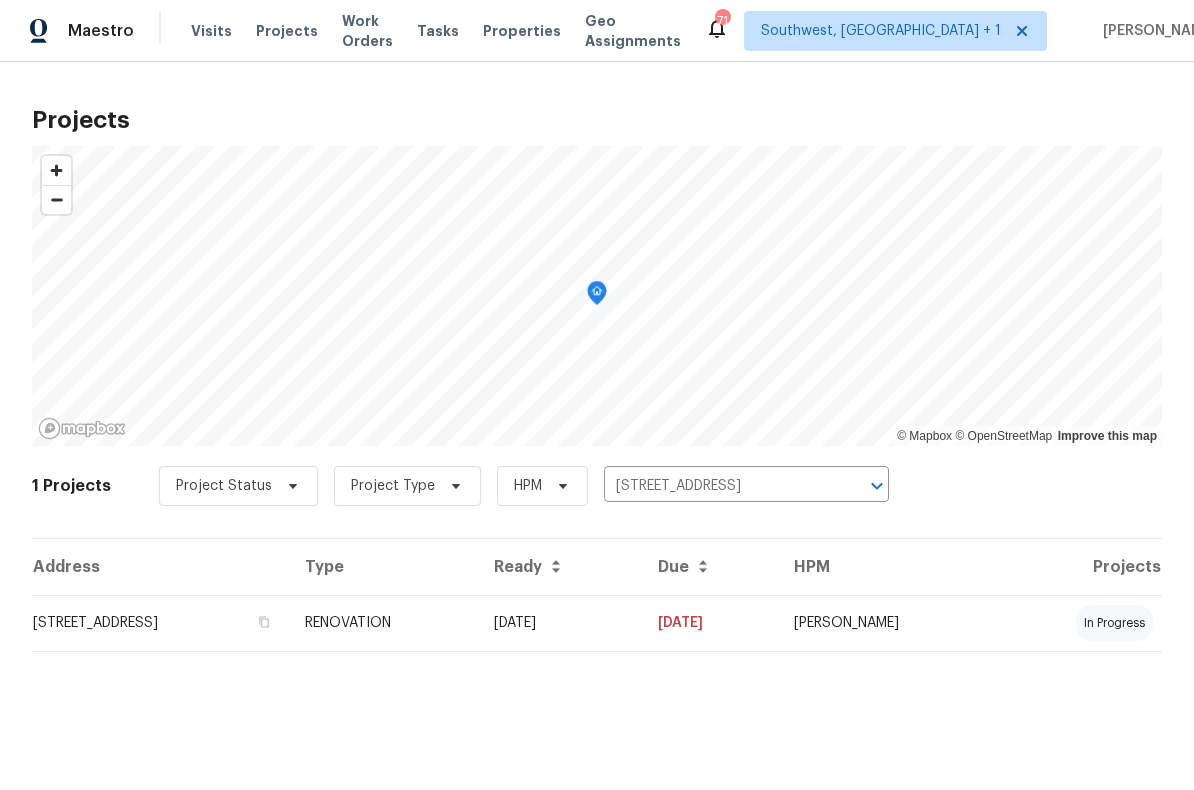 click on "06/25/25" at bounding box center [560, 624] 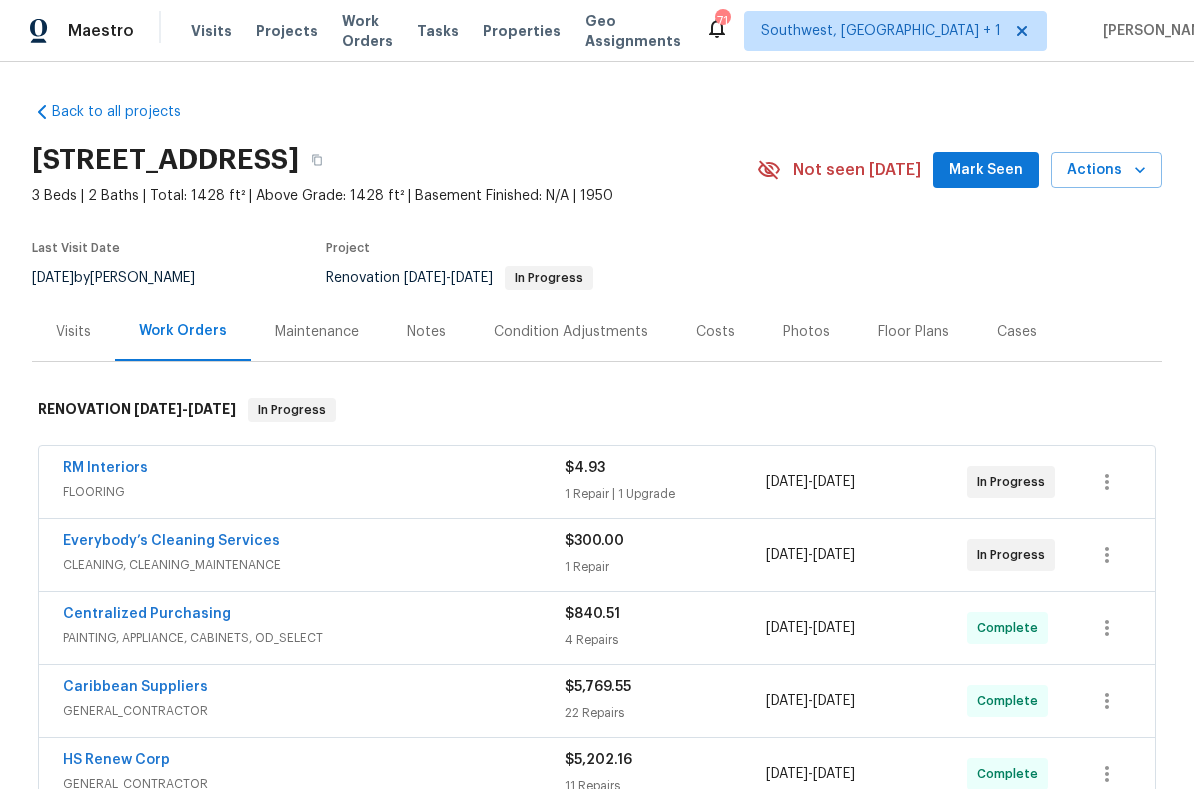 click on "Actions" at bounding box center [1106, 171] 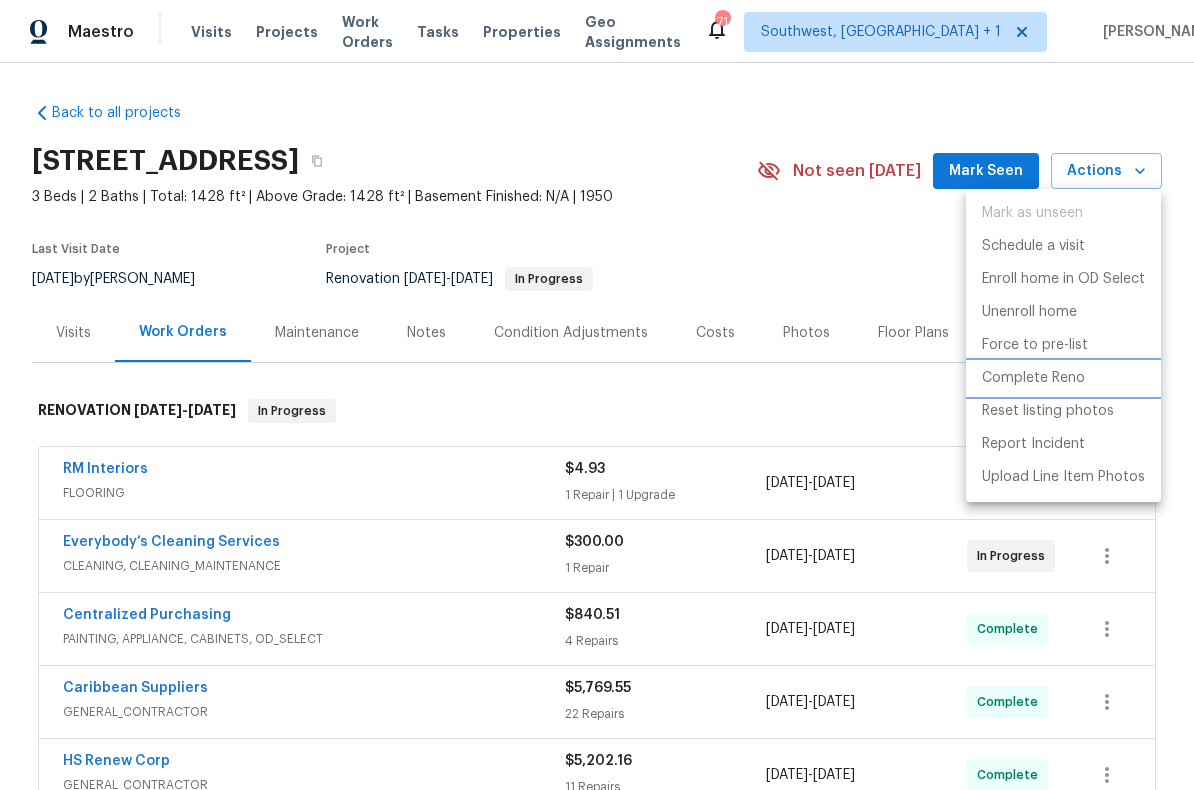 click on "Complete Reno" at bounding box center (1063, 378) 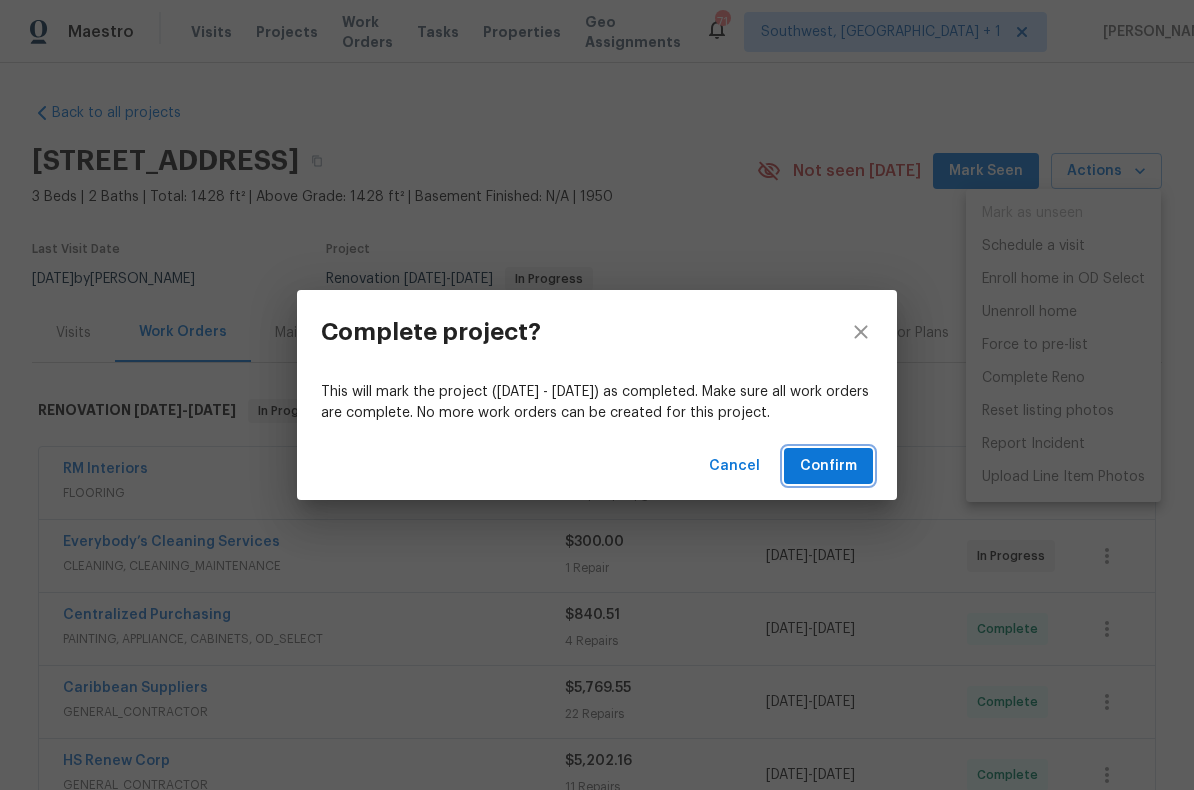 click on "Confirm" at bounding box center [828, 466] 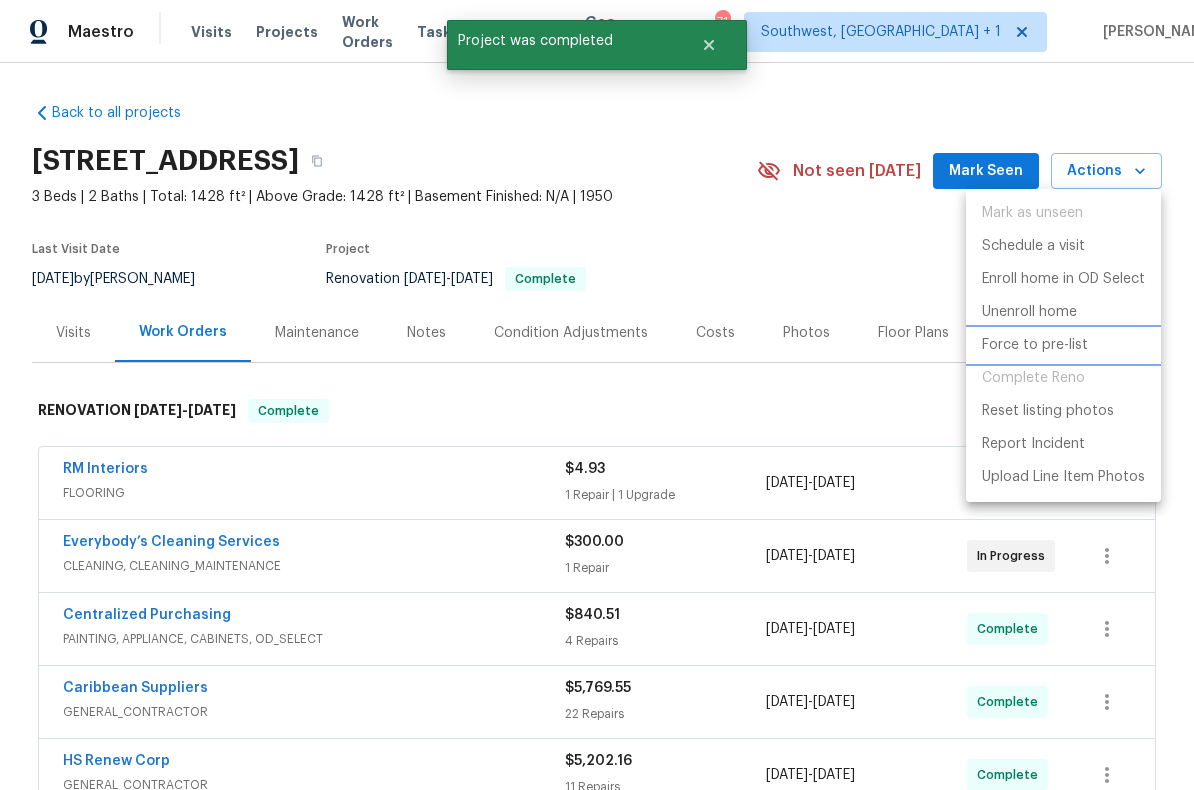 click on "Force to pre-list" at bounding box center (1035, 345) 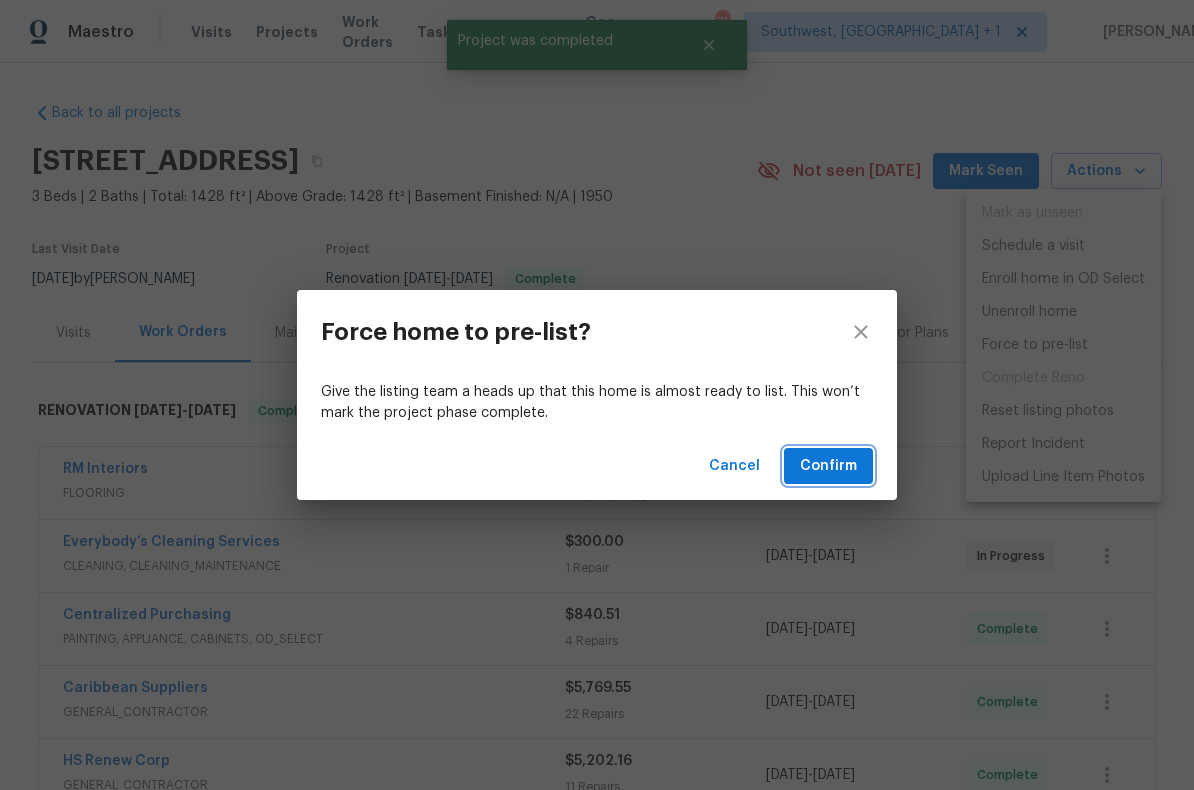 click on "Confirm" at bounding box center [828, 466] 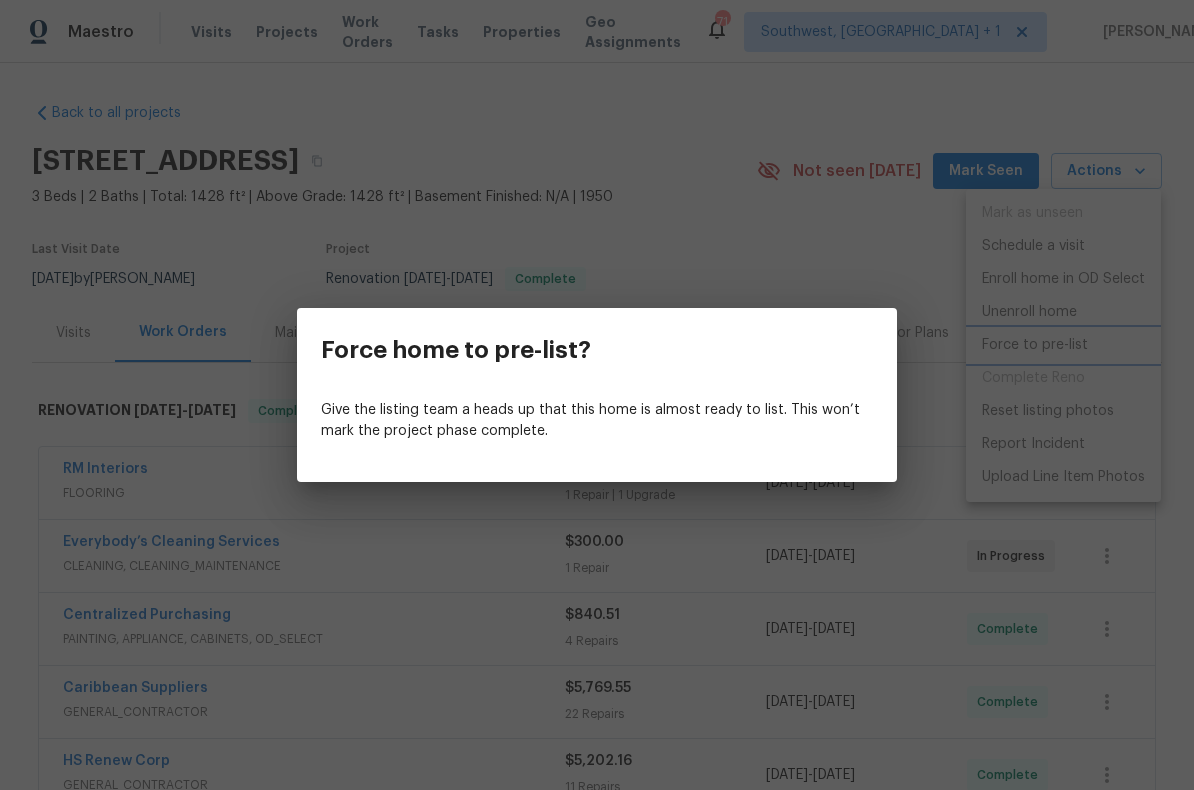 click on "Force home to pre-list? Give the listing team a heads up that this home is almost ready to list. This won’t mark the project phase complete." at bounding box center (597, 395) 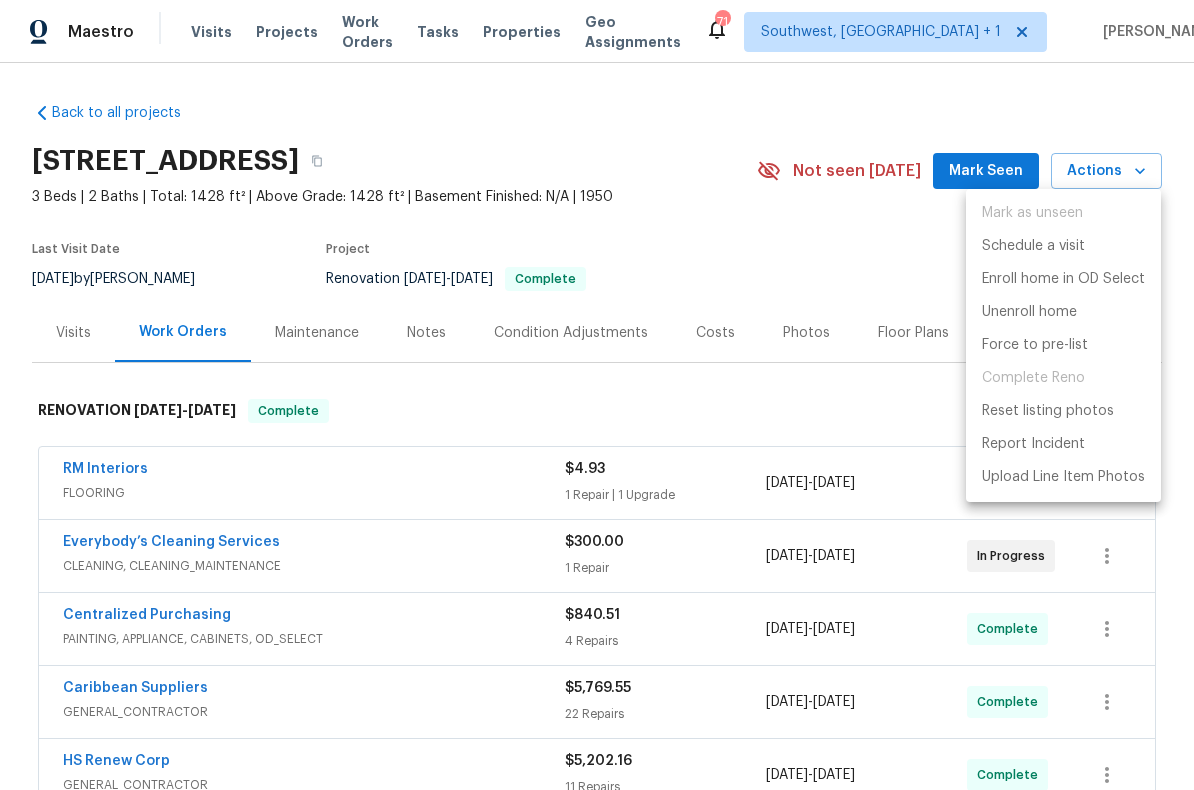 click at bounding box center (597, 395) 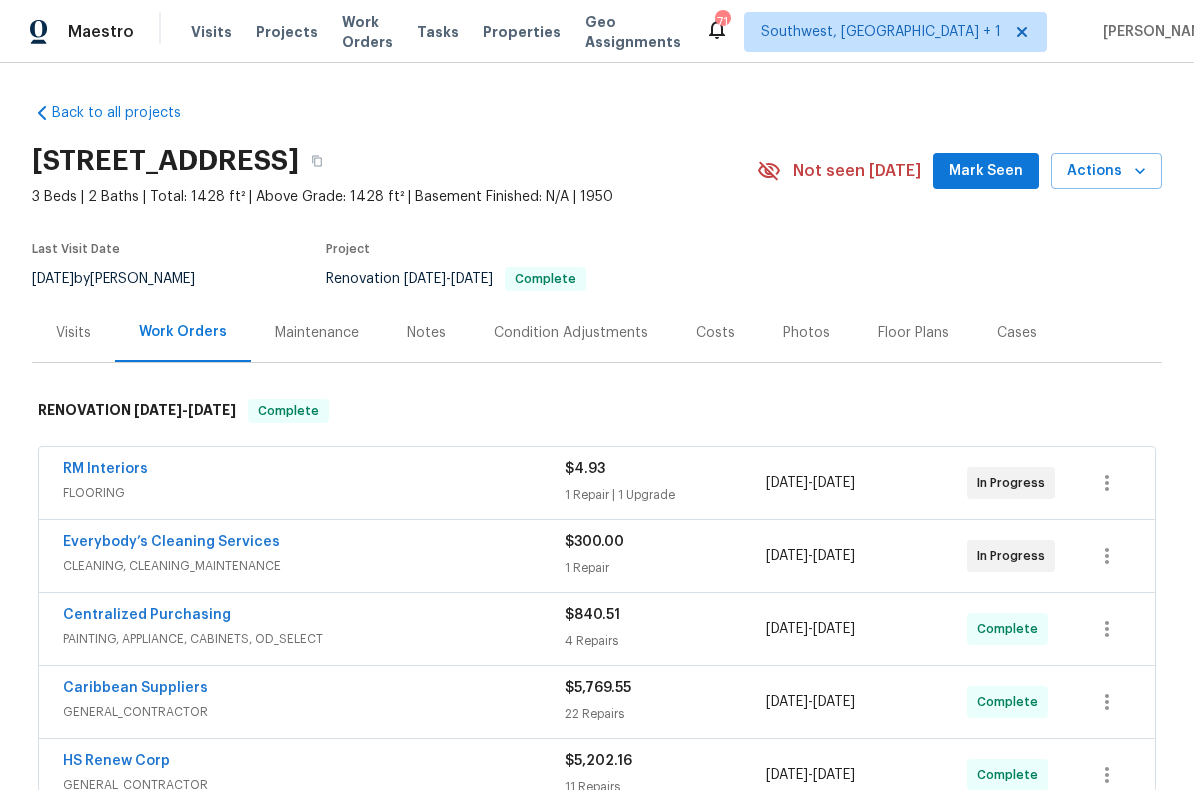 click on "Costs" at bounding box center [715, 332] 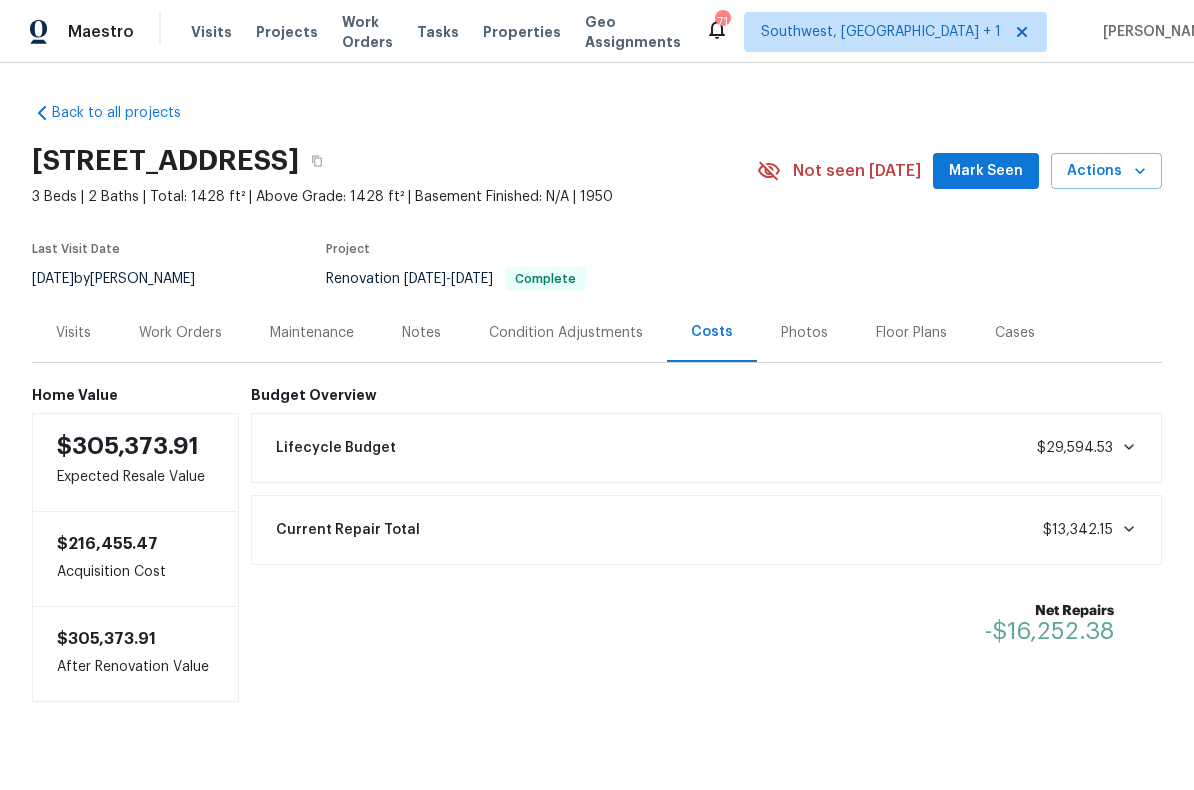 click on "Work Orders" at bounding box center (180, 333) 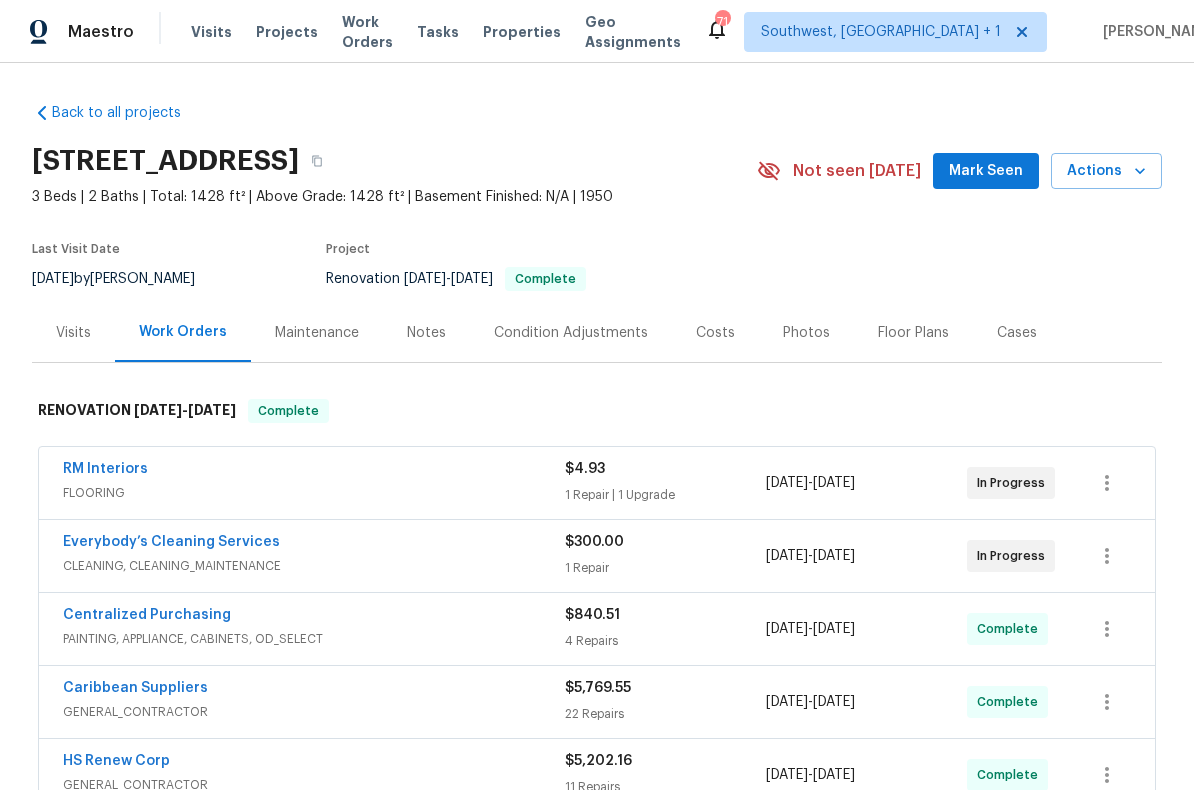 click on "Maintenance" at bounding box center (317, 333) 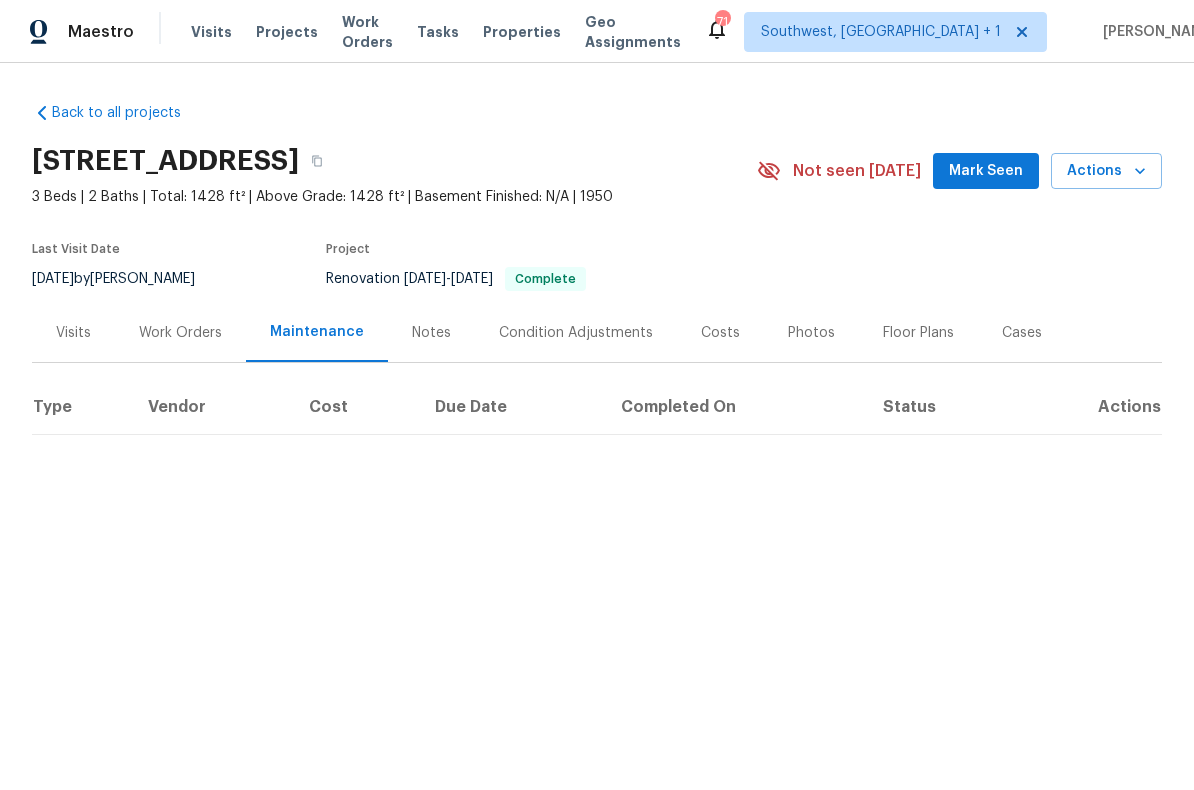 click on "Actions" at bounding box center [1106, 171] 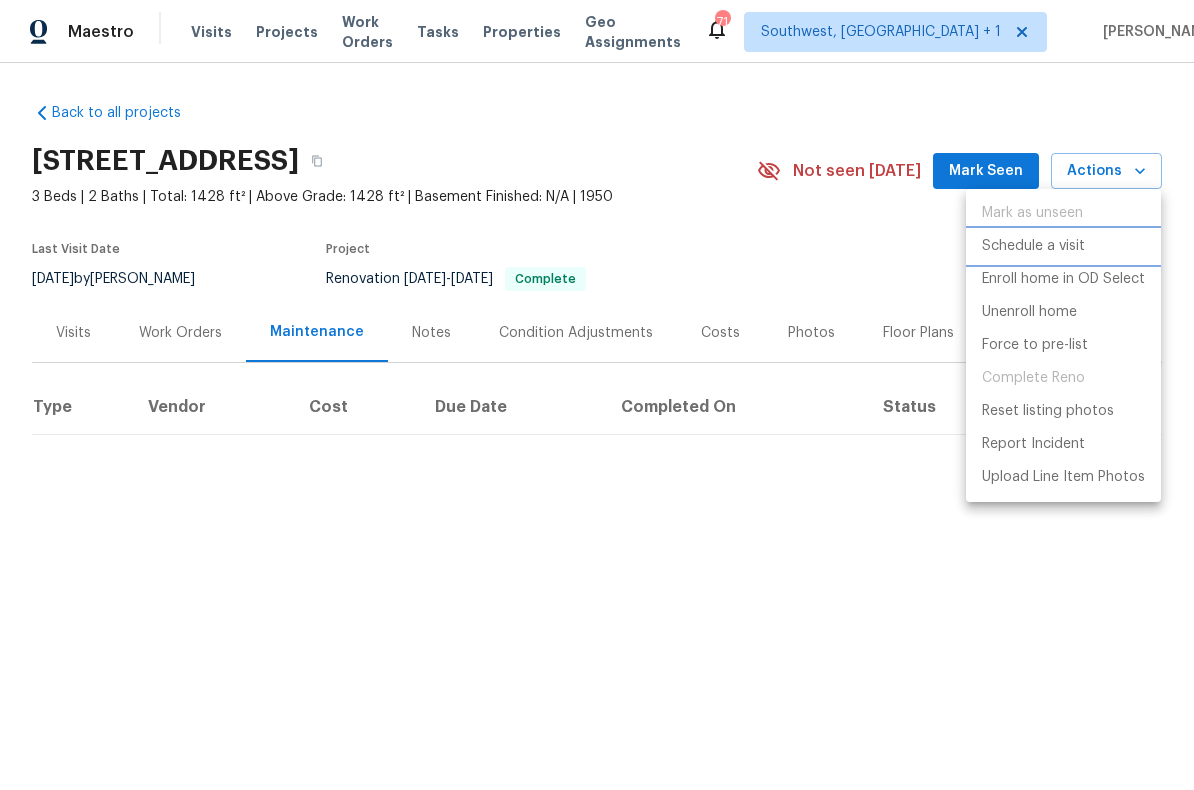 click on "Schedule a visit" at bounding box center (1033, 246) 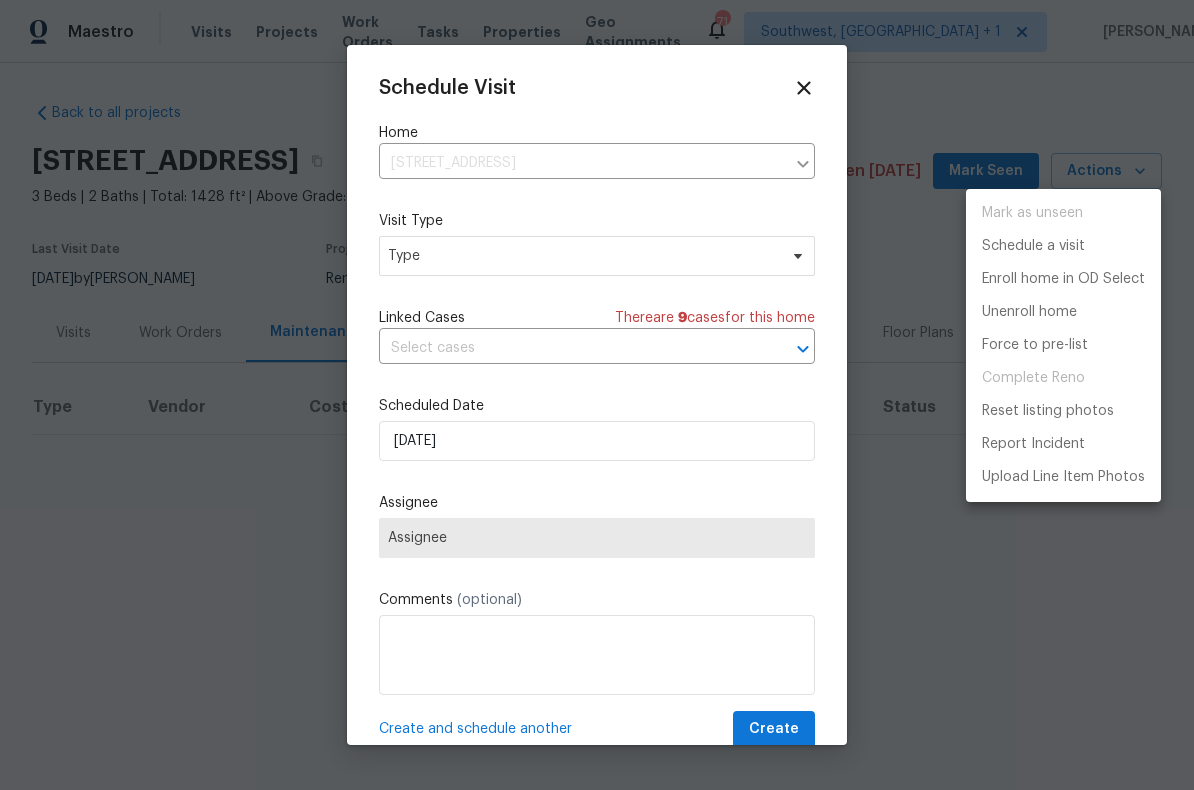 click at bounding box center [597, 395] 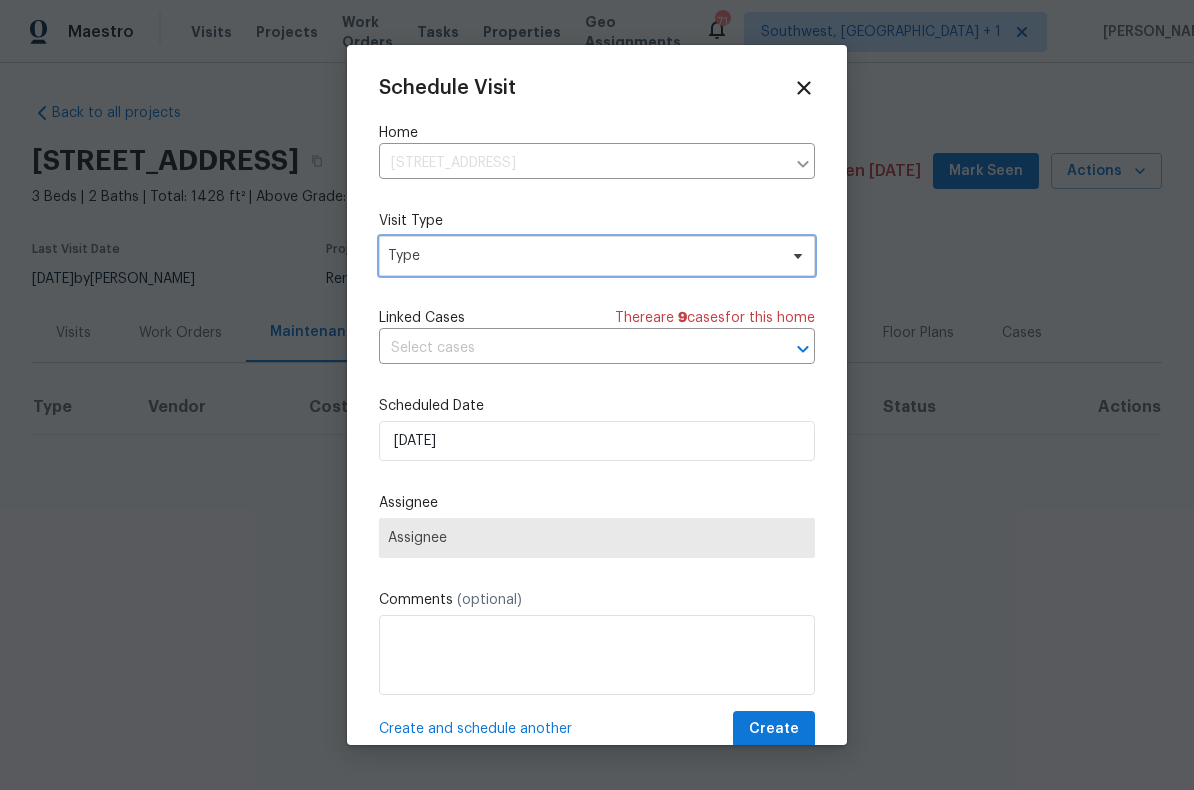 click on "Type" at bounding box center (597, 256) 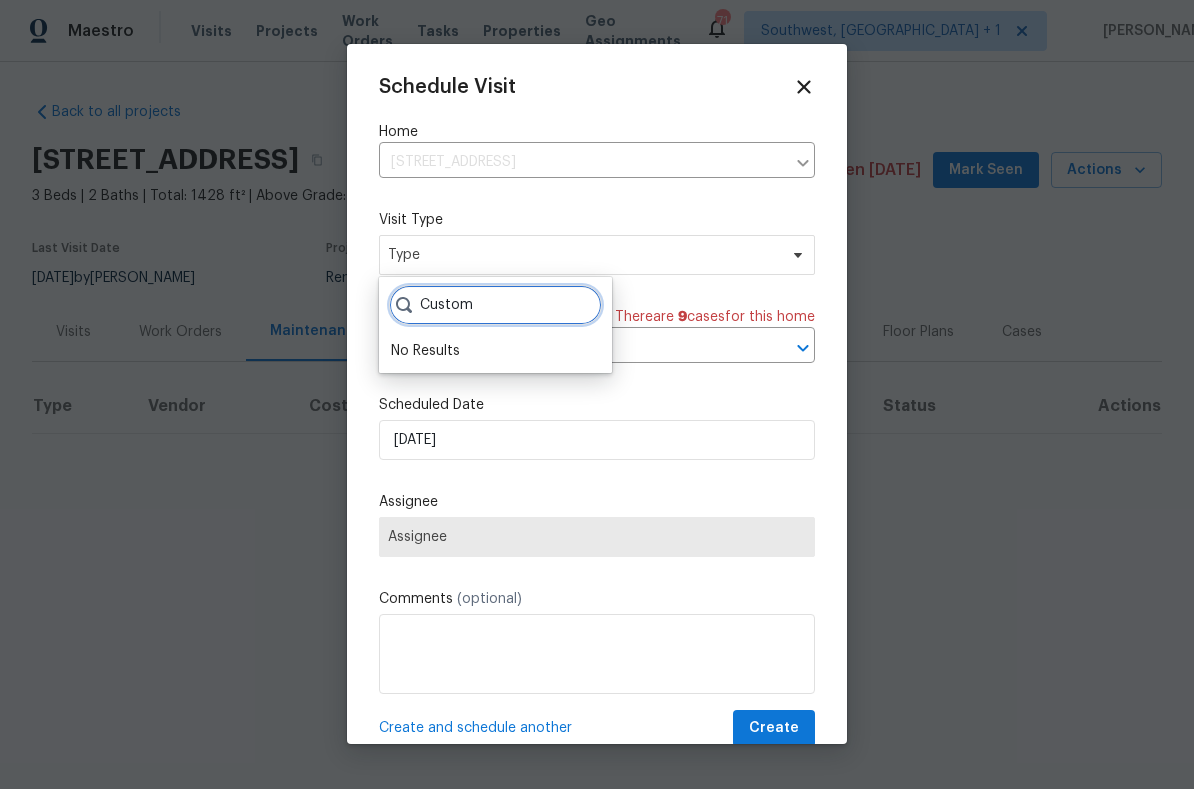 click on "Custom" at bounding box center [495, 306] 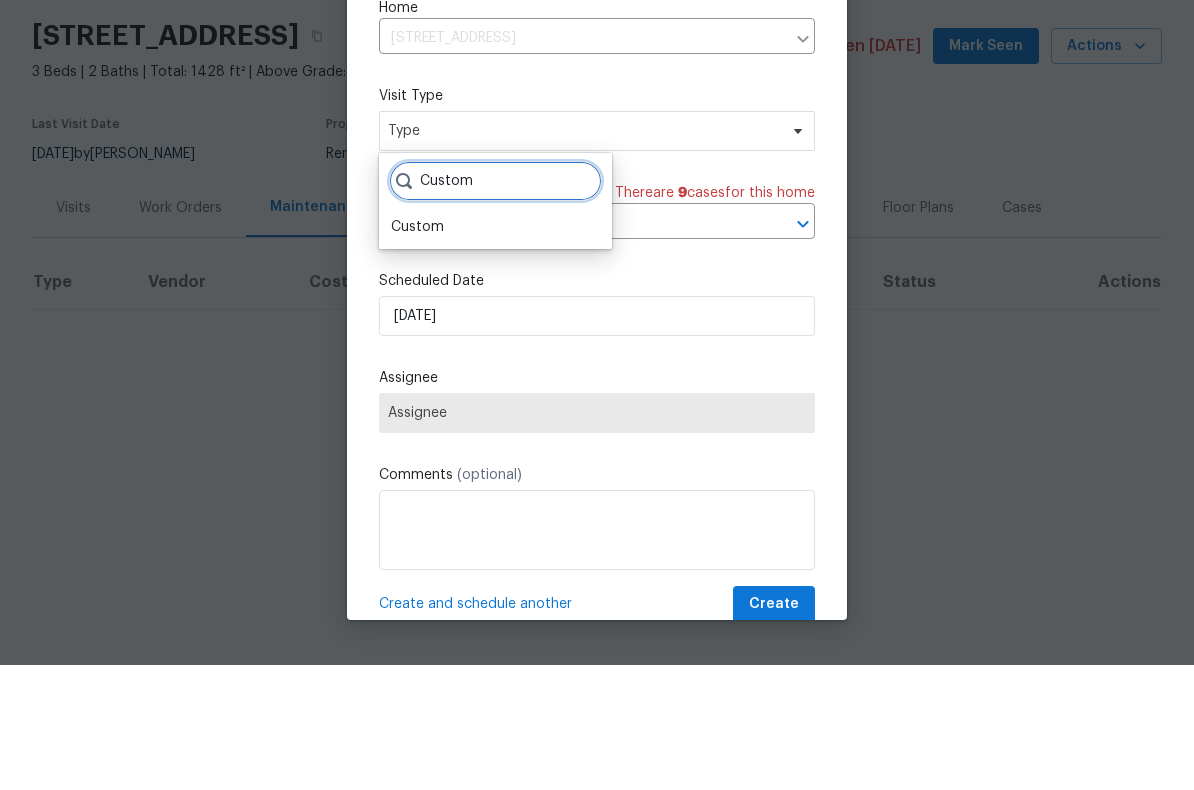 type on "Custom" 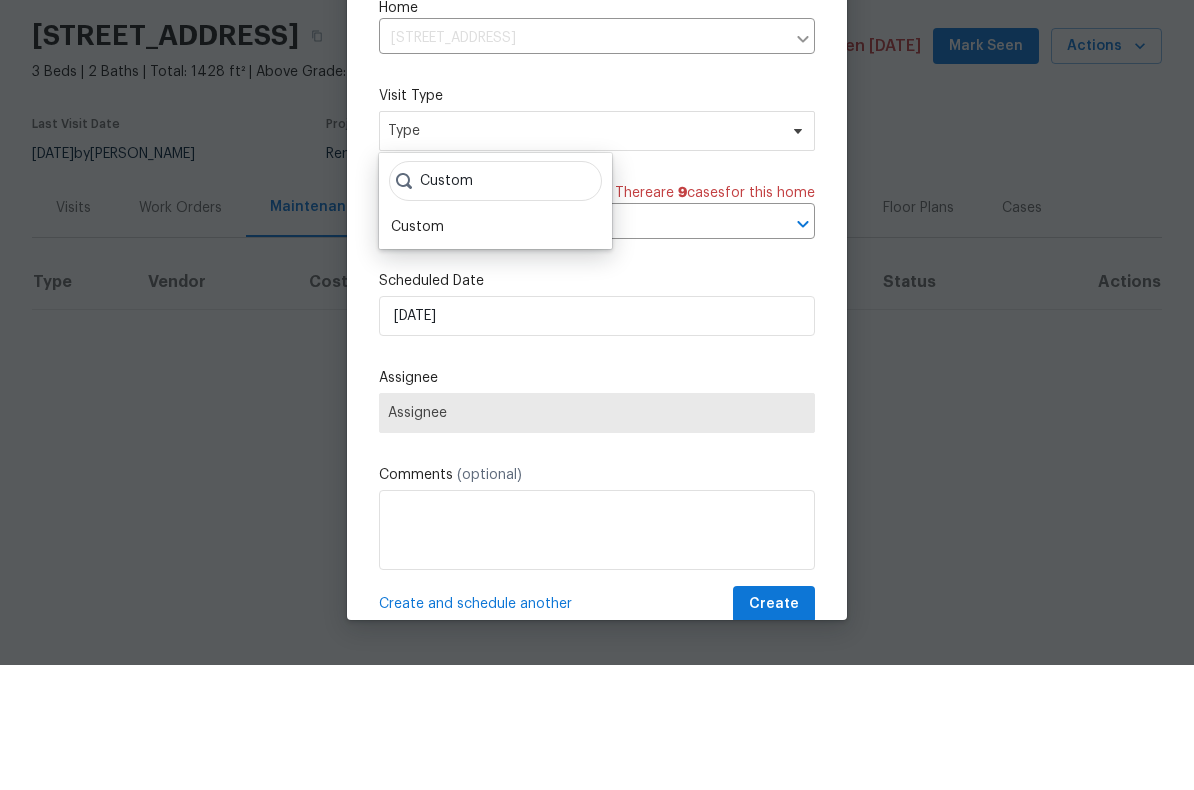 click on "Custom" at bounding box center [495, 352] 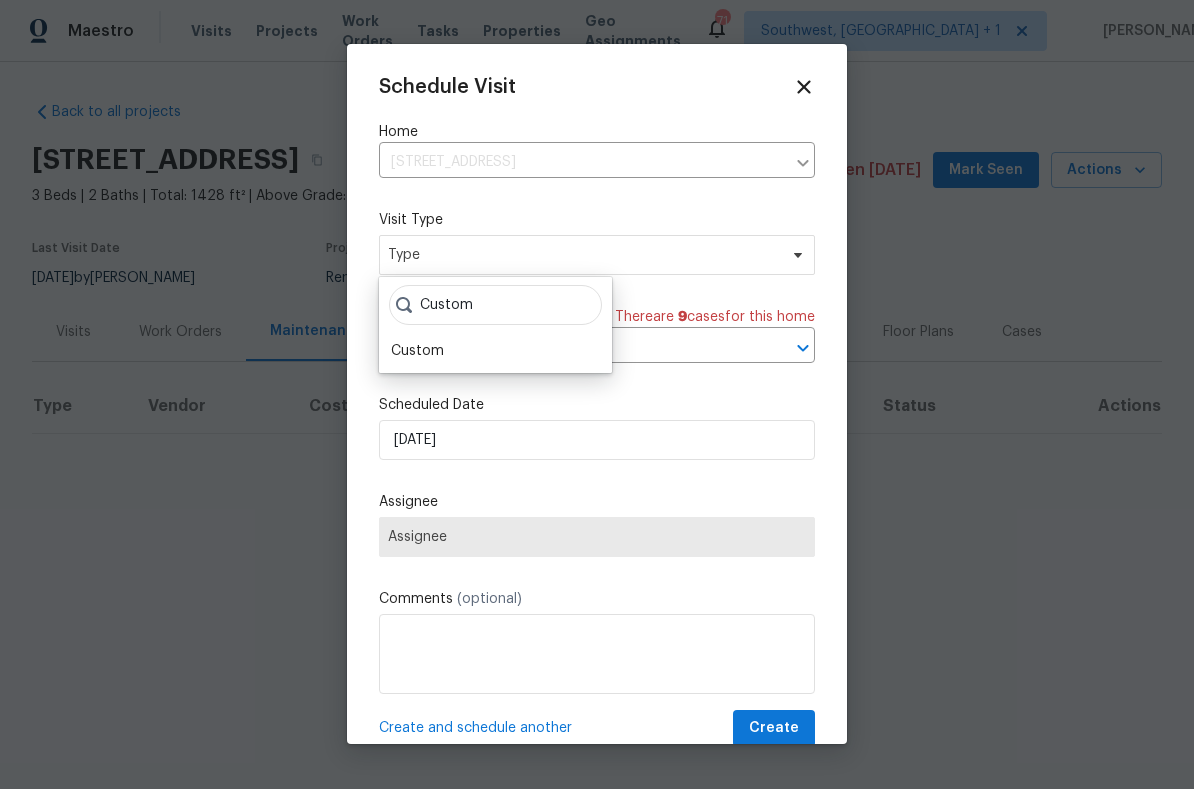 click on "Custom" at bounding box center [495, 352] 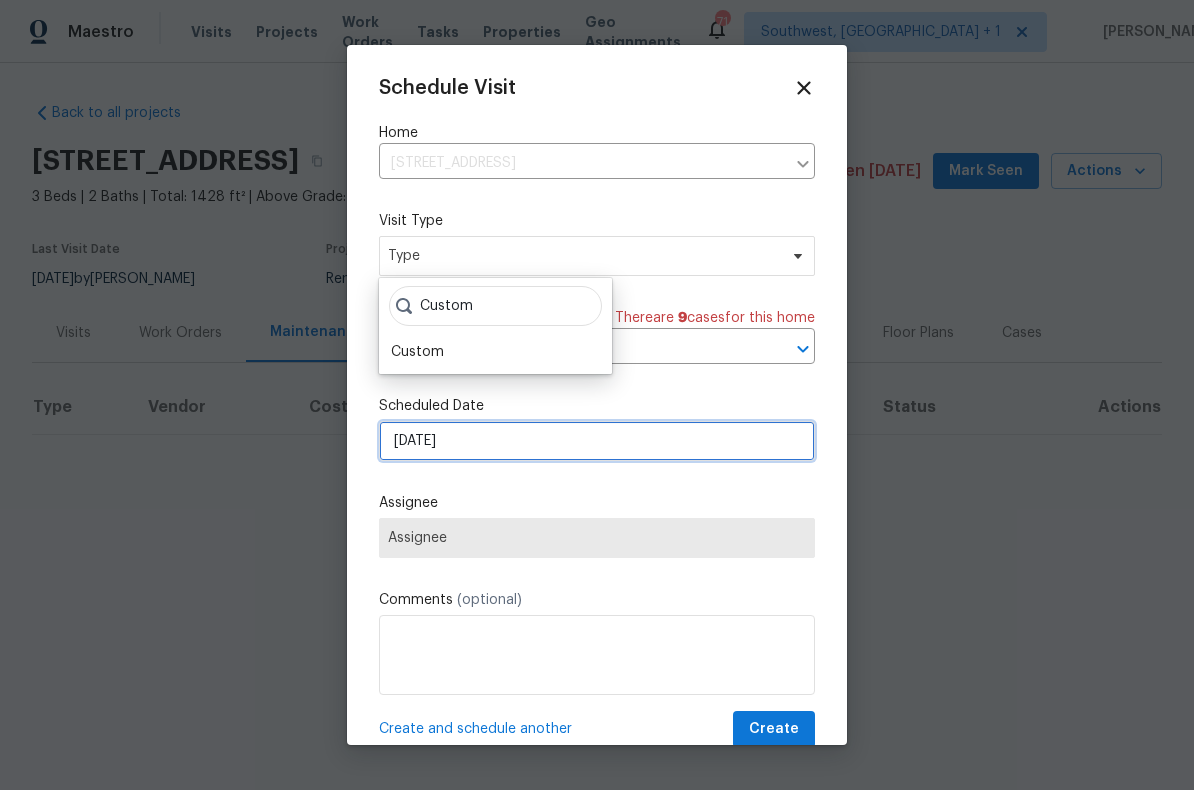 click on "7/11/2025" at bounding box center (597, 441) 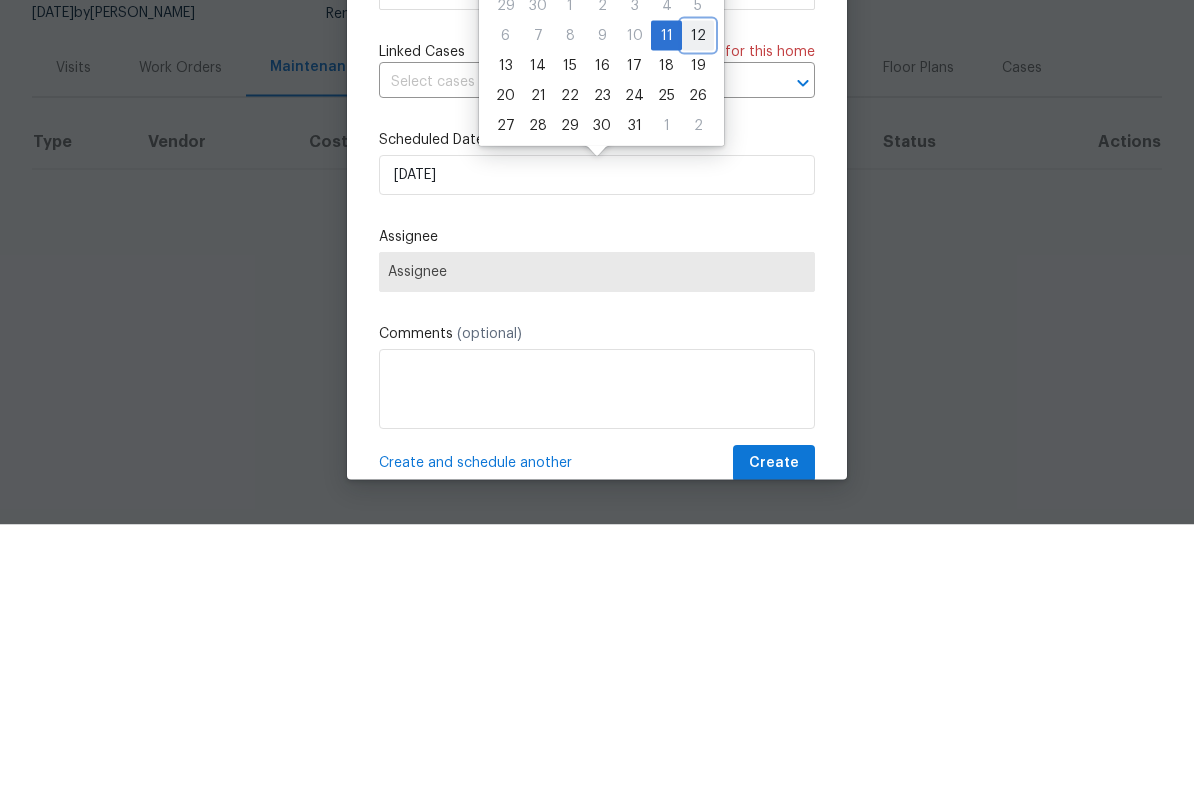 click on "12" at bounding box center [698, 301] 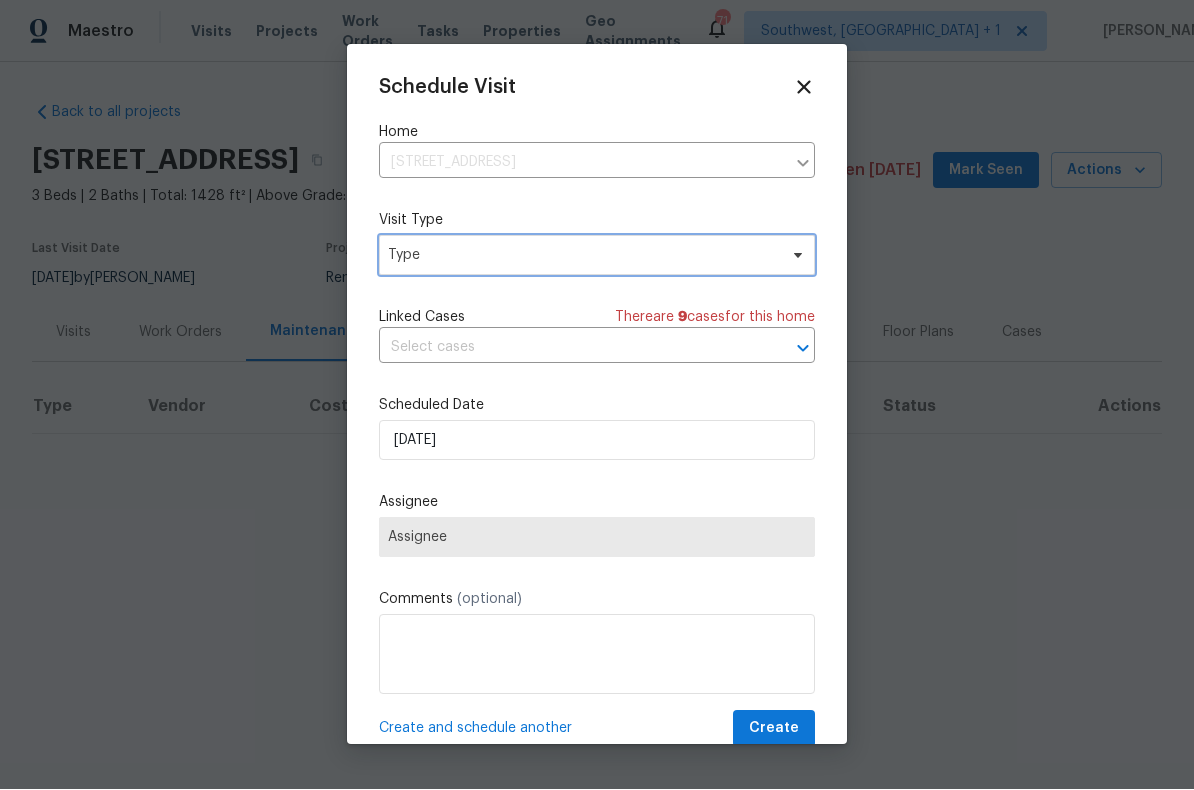 click on "Type" at bounding box center [582, 256] 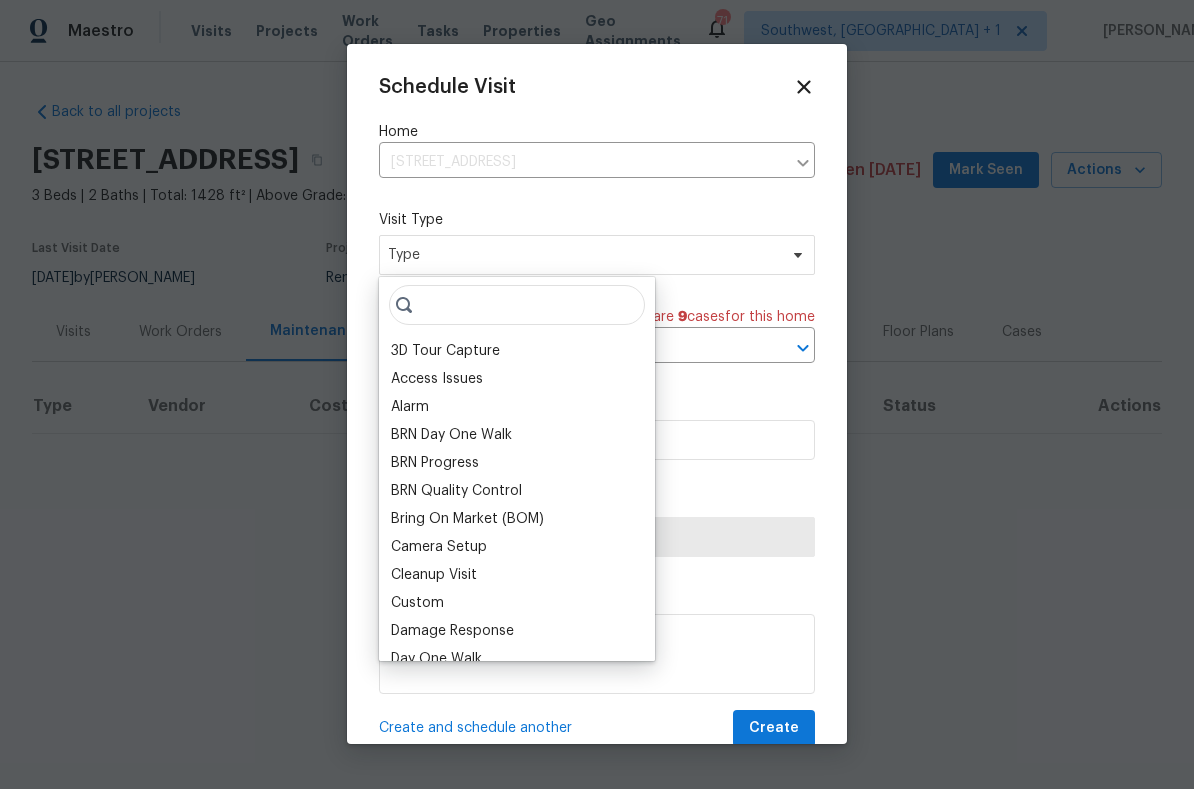 click on "Custom" at bounding box center [417, 604] 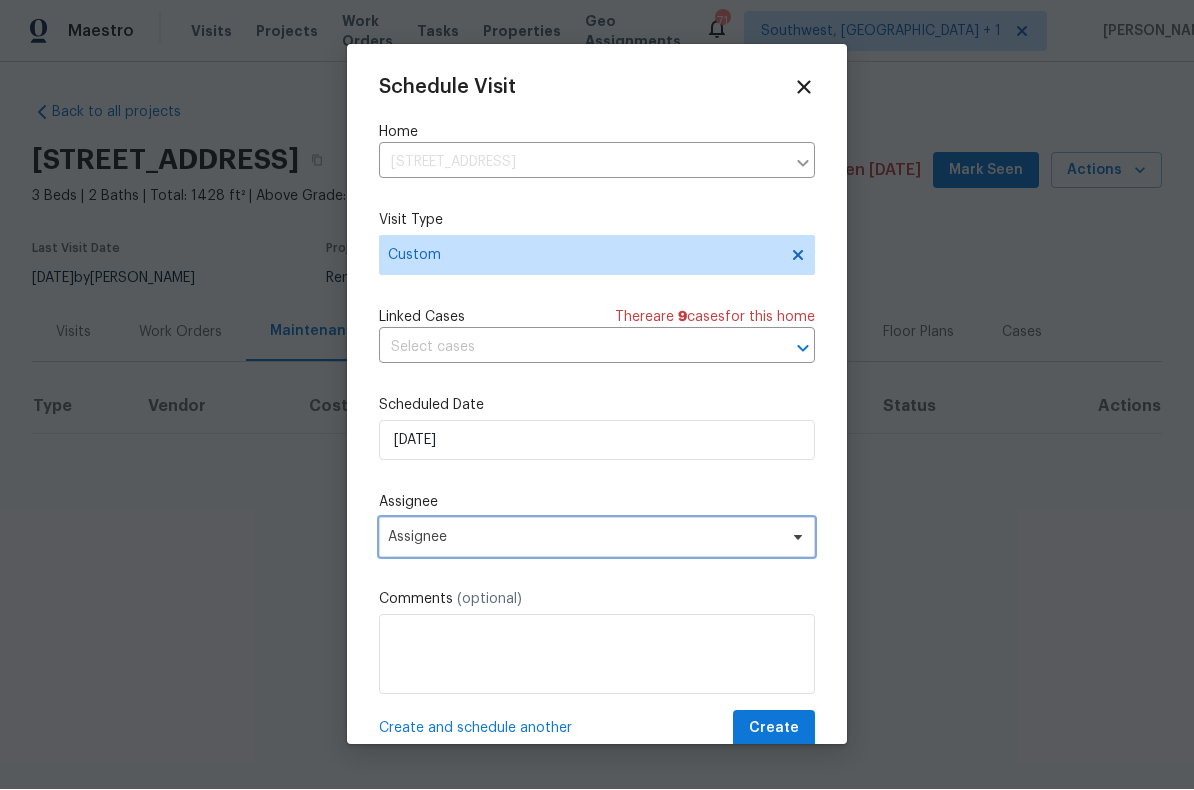 click on "Assignee" at bounding box center (584, 538) 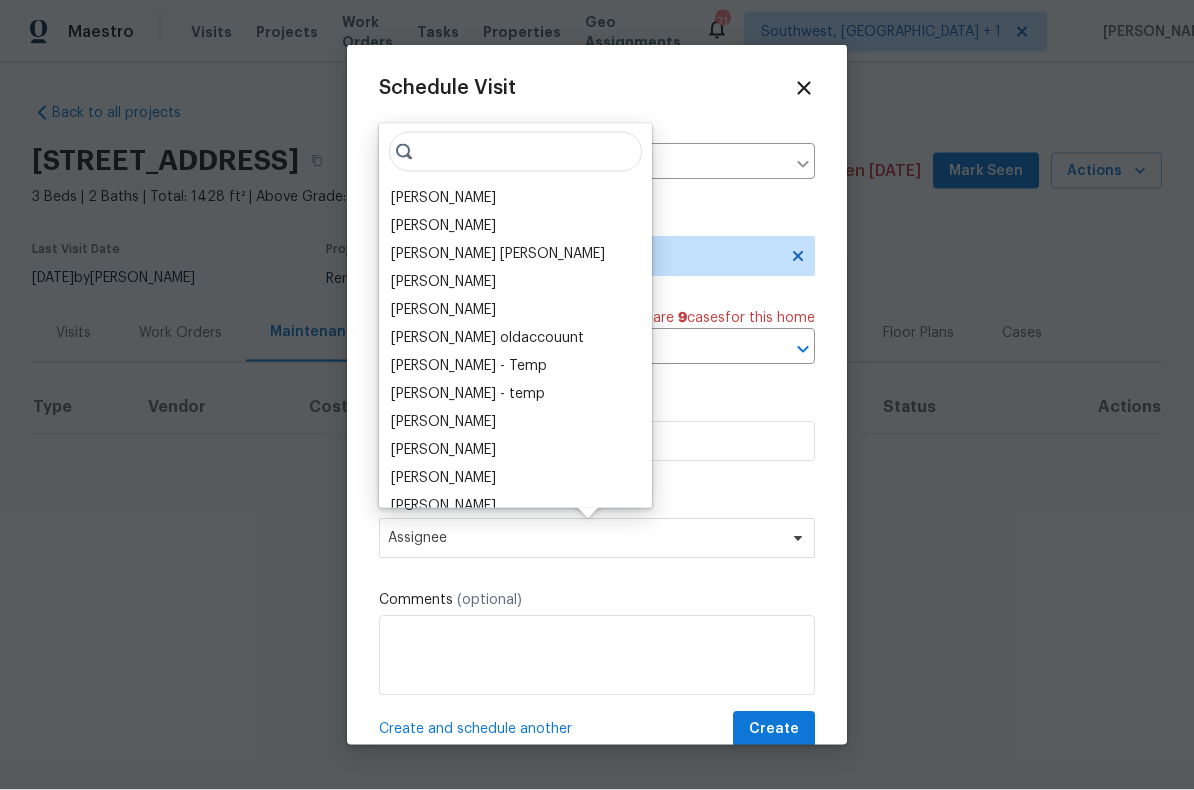 click on "[PERSON_NAME]" at bounding box center [443, 198] 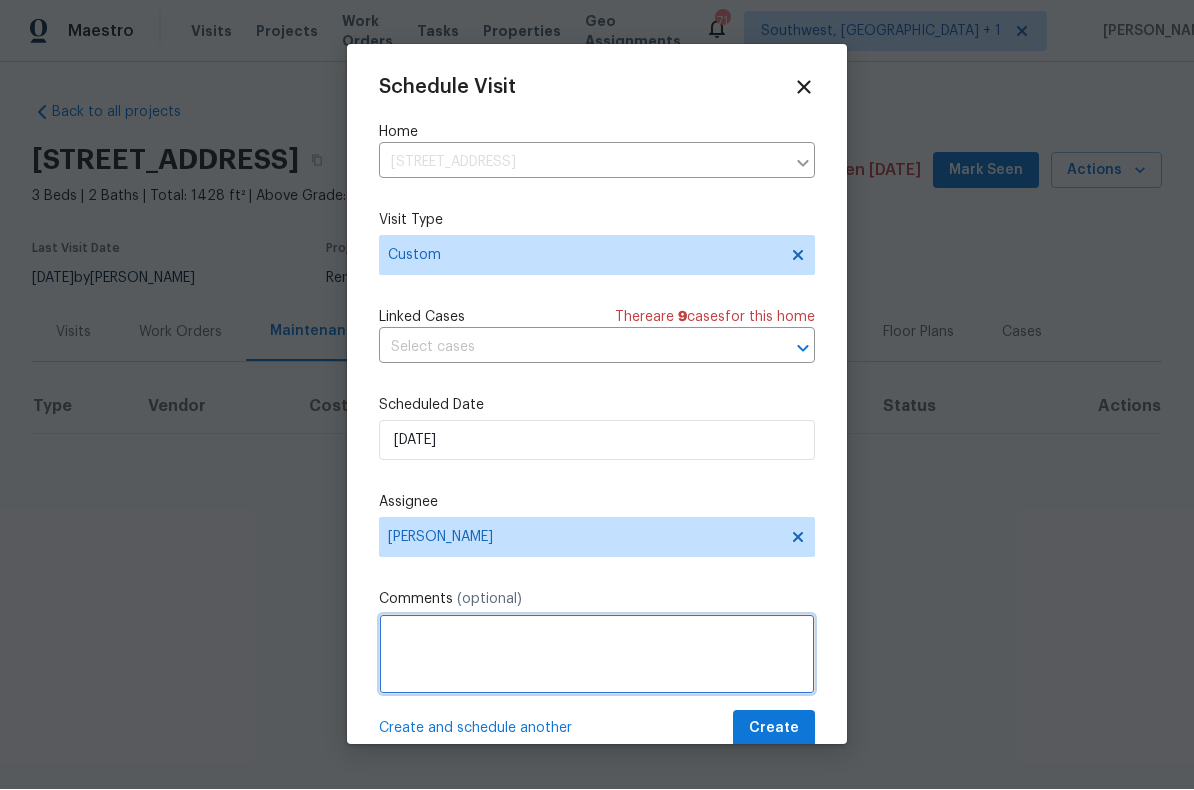 click at bounding box center (597, 655) 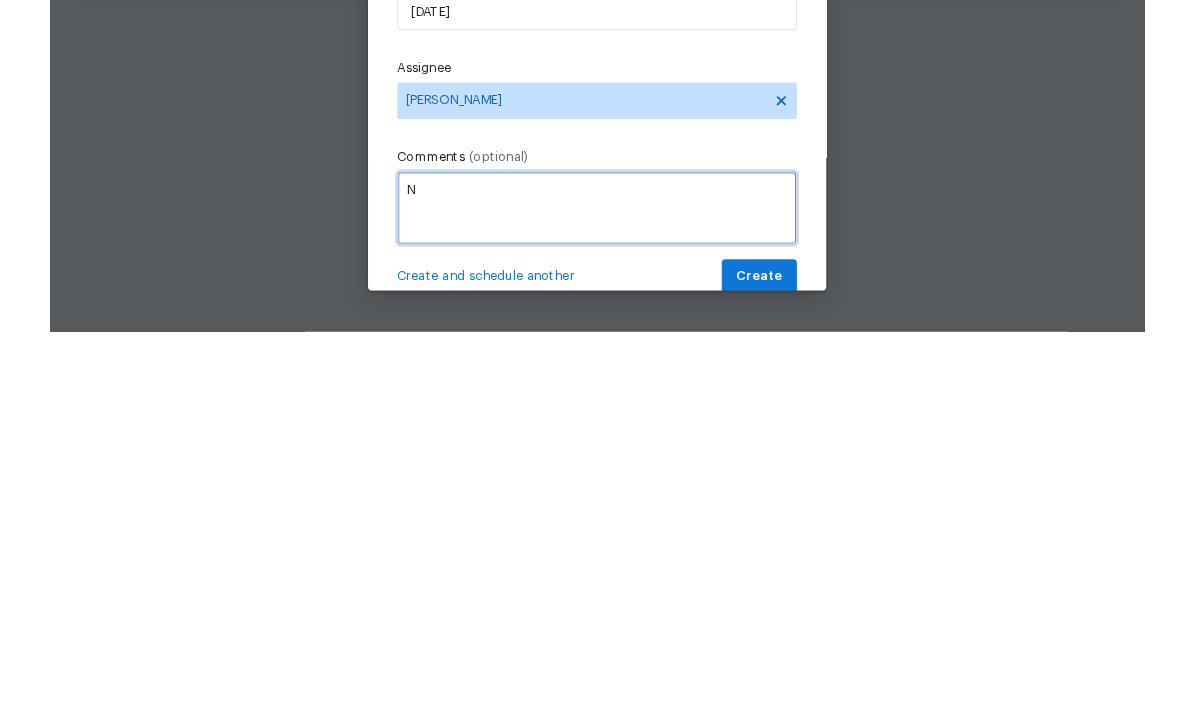scroll, scrollTop: 0, scrollLeft: 0, axis: both 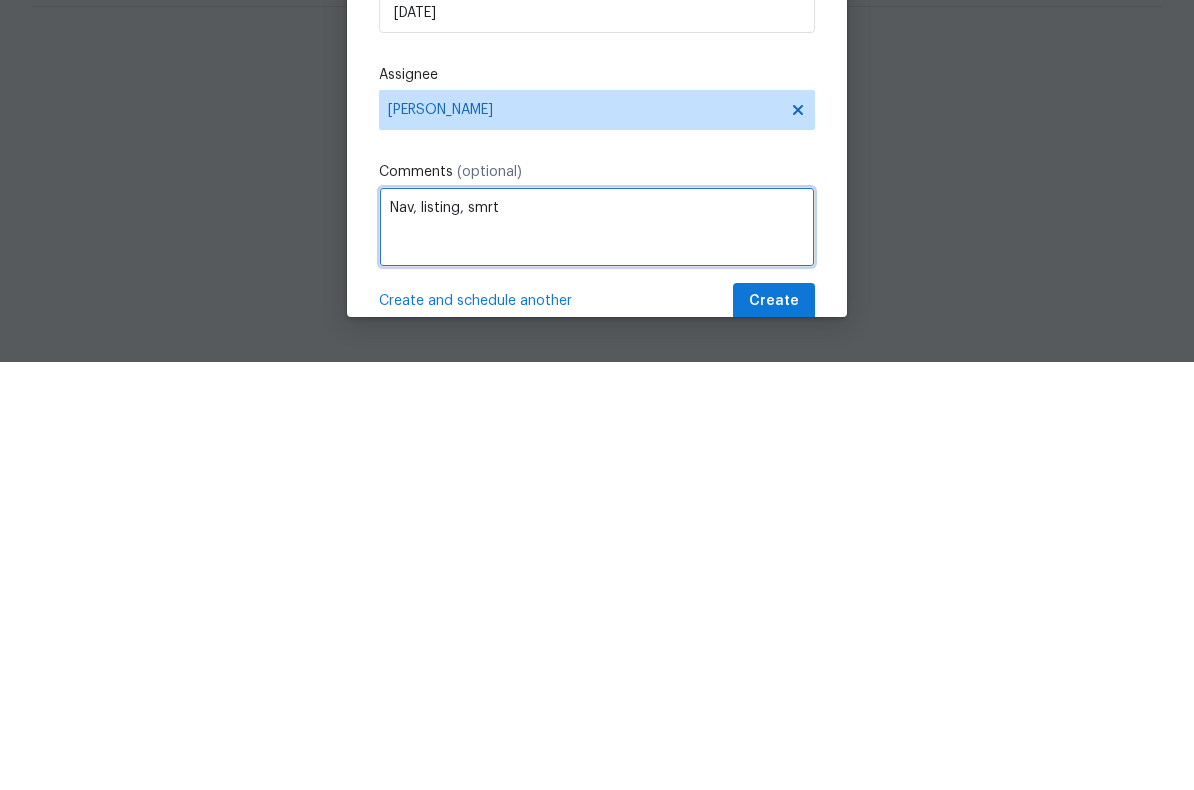 type on "Nav, listing, smrt" 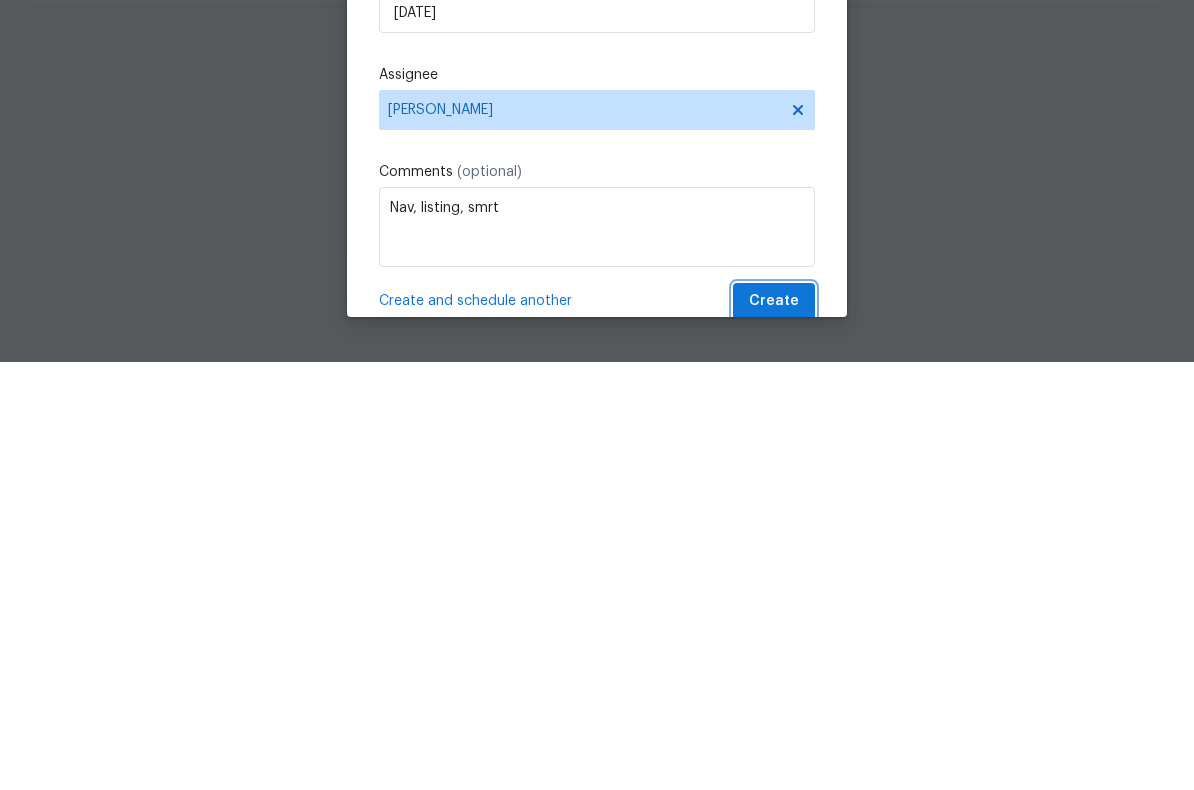 click on "Create" at bounding box center [774, 729] 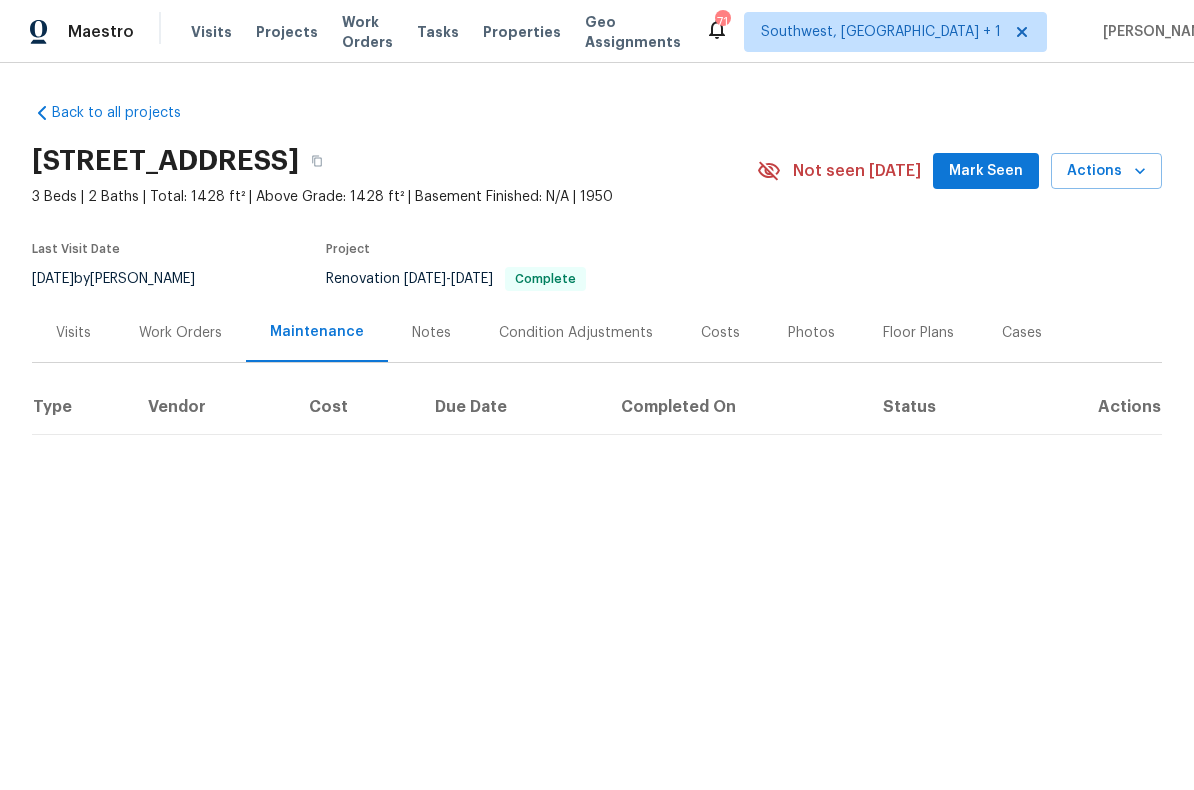 click on "Back to all projects 5201 72nd Way N, Saint Petersburg, FL 33709 3 Beds | 2 Baths | Total: 1428 ft² | Above Grade: 1428 ft² | Basement Finished: N/A | 1950 Not seen today Mark Seen Actions Last Visit Date 7/11/2025  by  Naomi Ferreira   Project Renovation   6/25/2025  -  7/11/2025 Complete Visits Work Orders Maintenance Notes Condition Adjustments Costs Photos Floor Plans Cases Type Vendor Cost Due Date Completed On Status Actions" at bounding box center [597, 309] 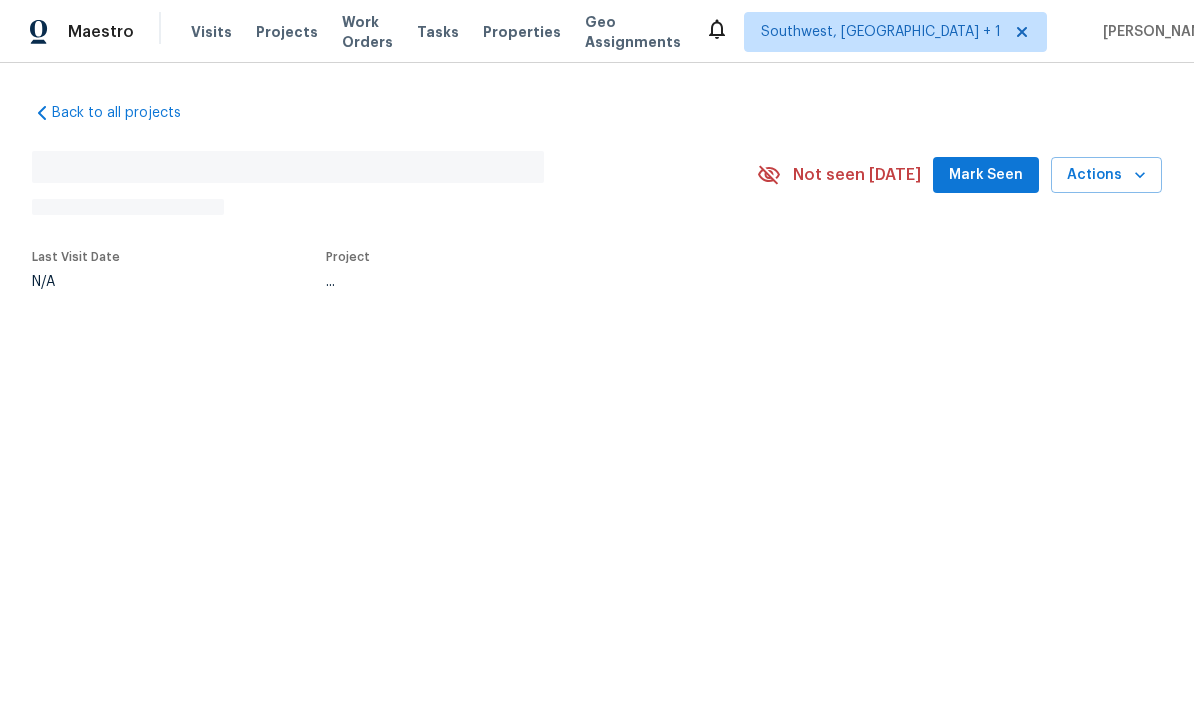 scroll, scrollTop: 0, scrollLeft: 0, axis: both 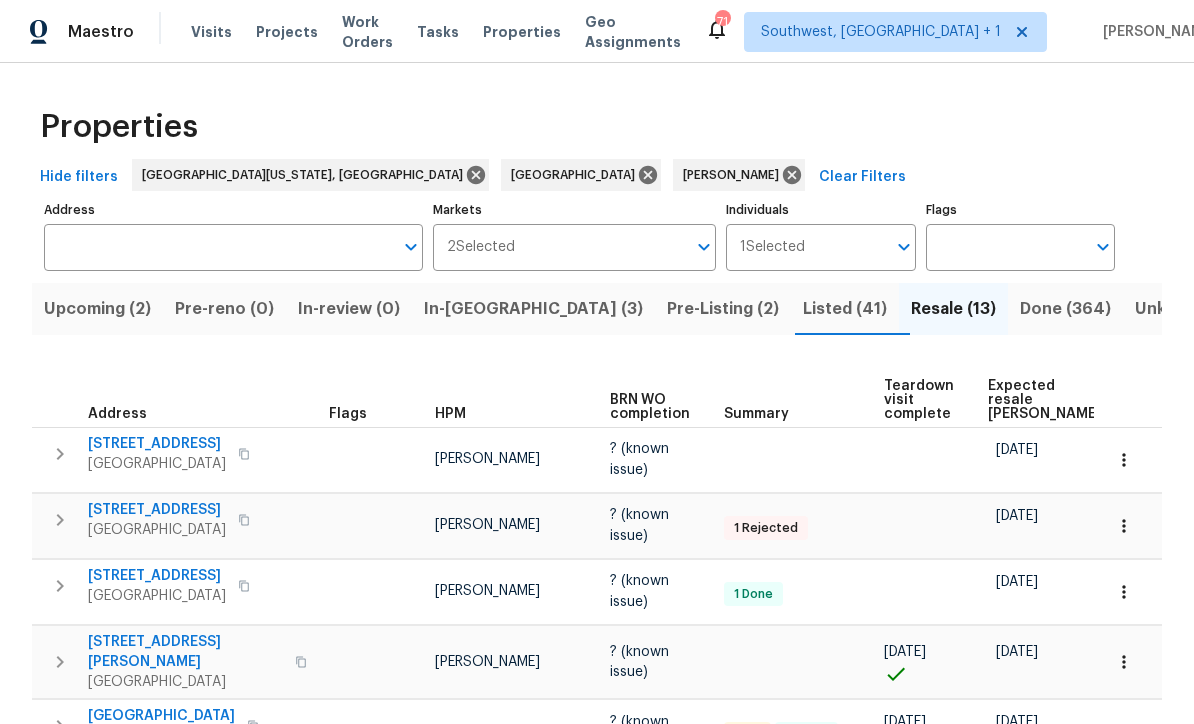 click on "Pre-Listing (2)" at bounding box center [723, 309] 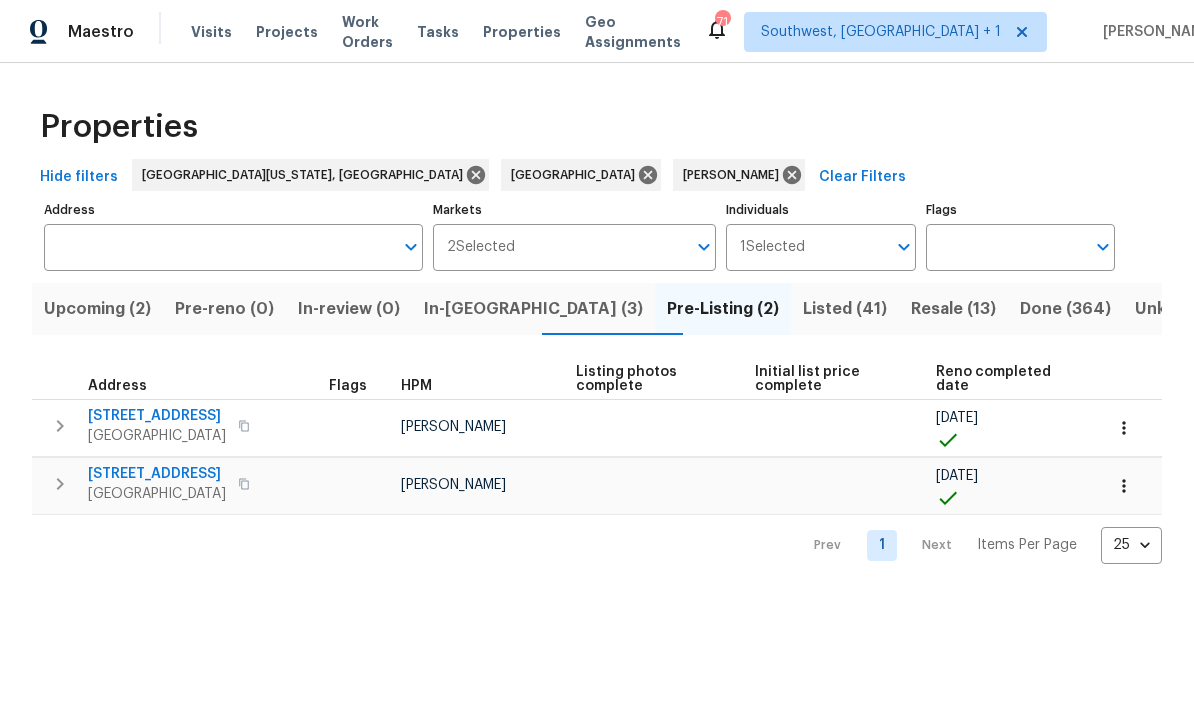 click on "In-reno (3)" at bounding box center (533, 309) 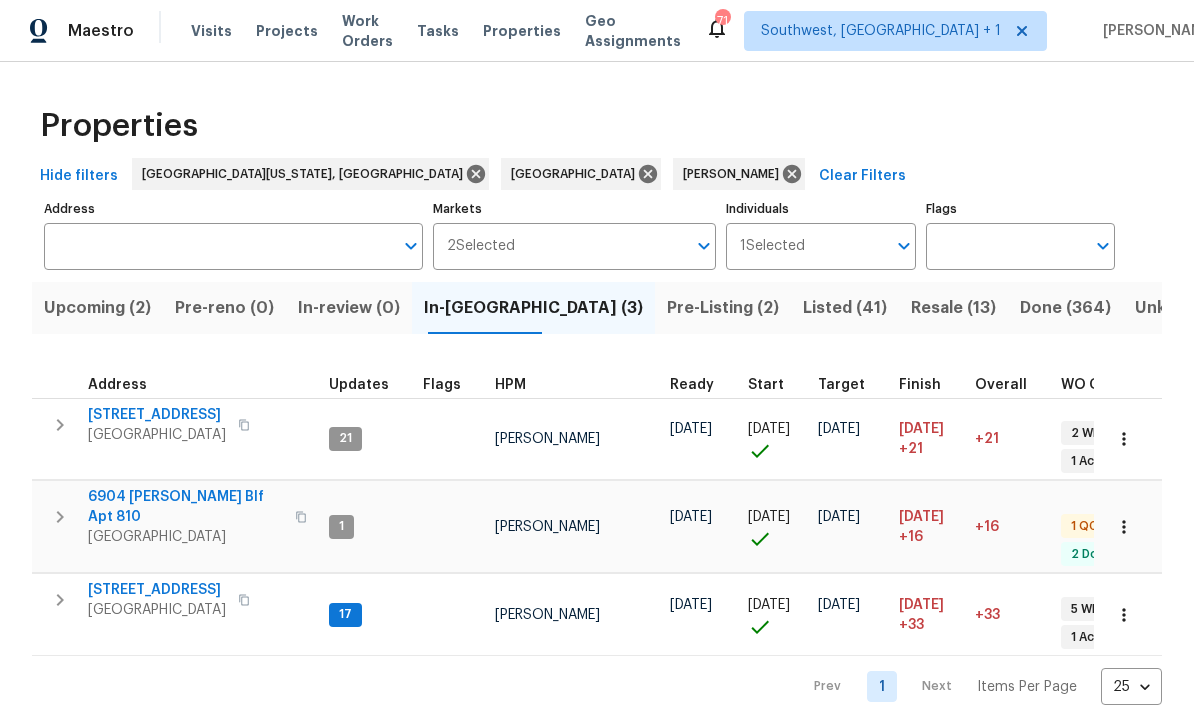 click on "[STREET_ADDRESS]" at bounding box center [157, 591] 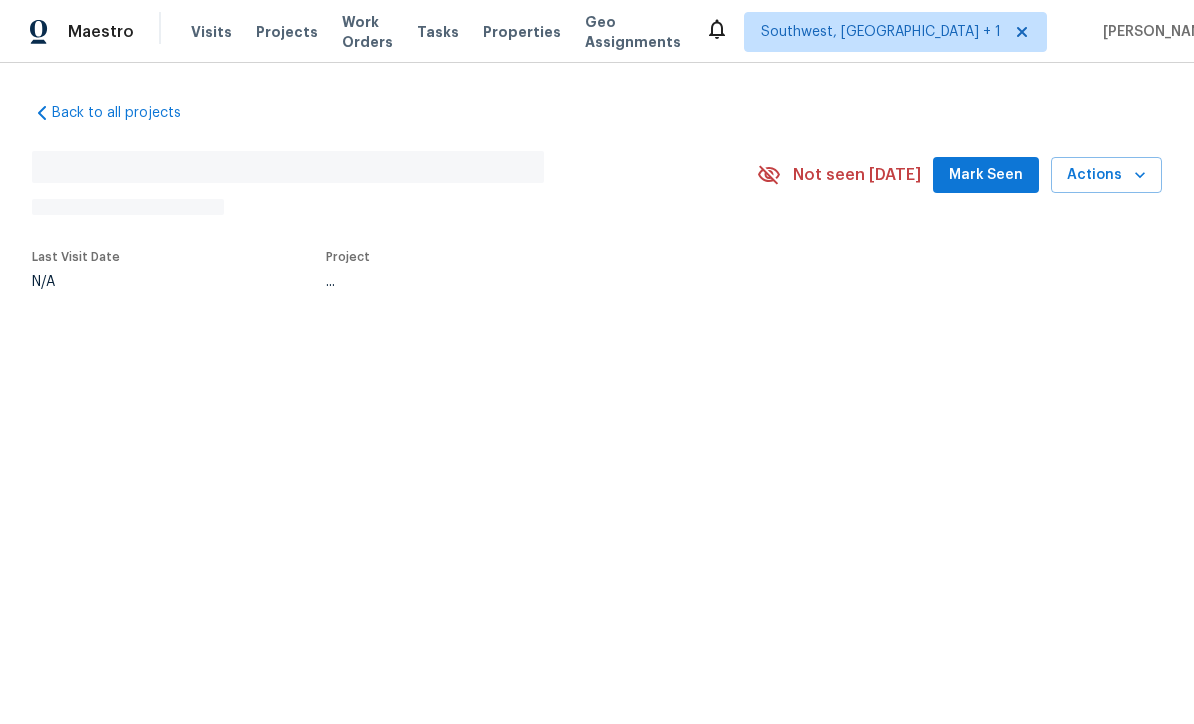 scroll, scrollTop: 0, scrollLeft: 0, axis: both 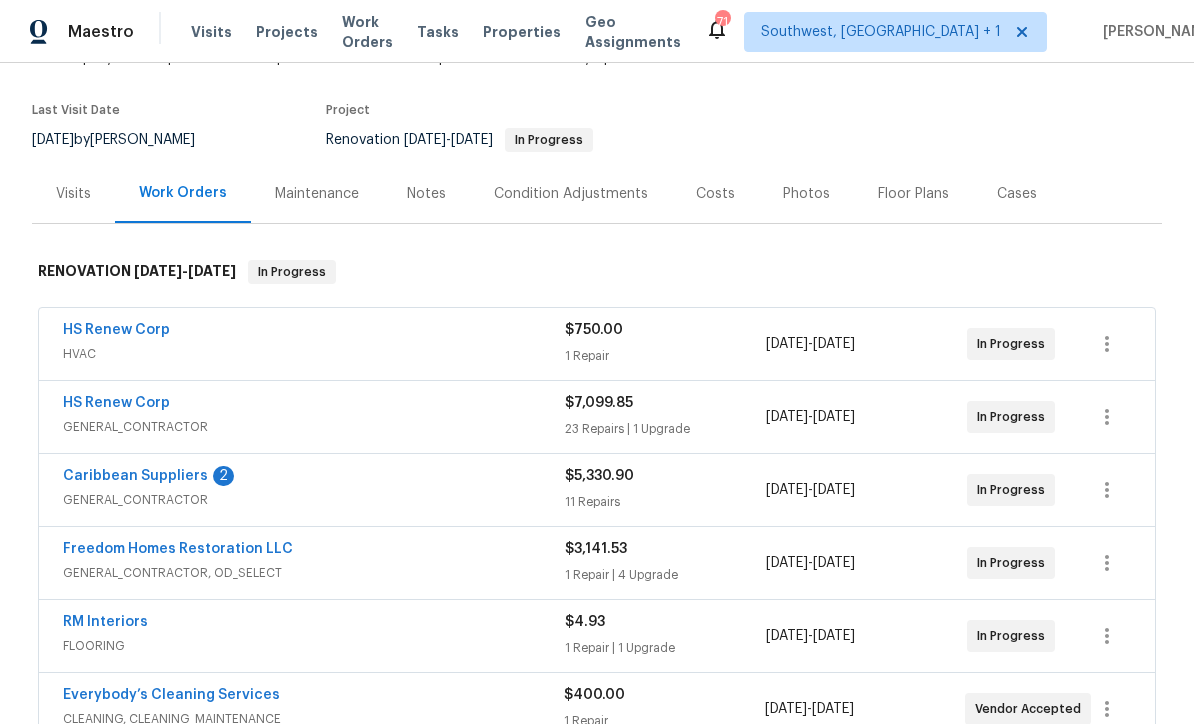 click on "Caribbean Suppliers" at bounding box center (135, 476) 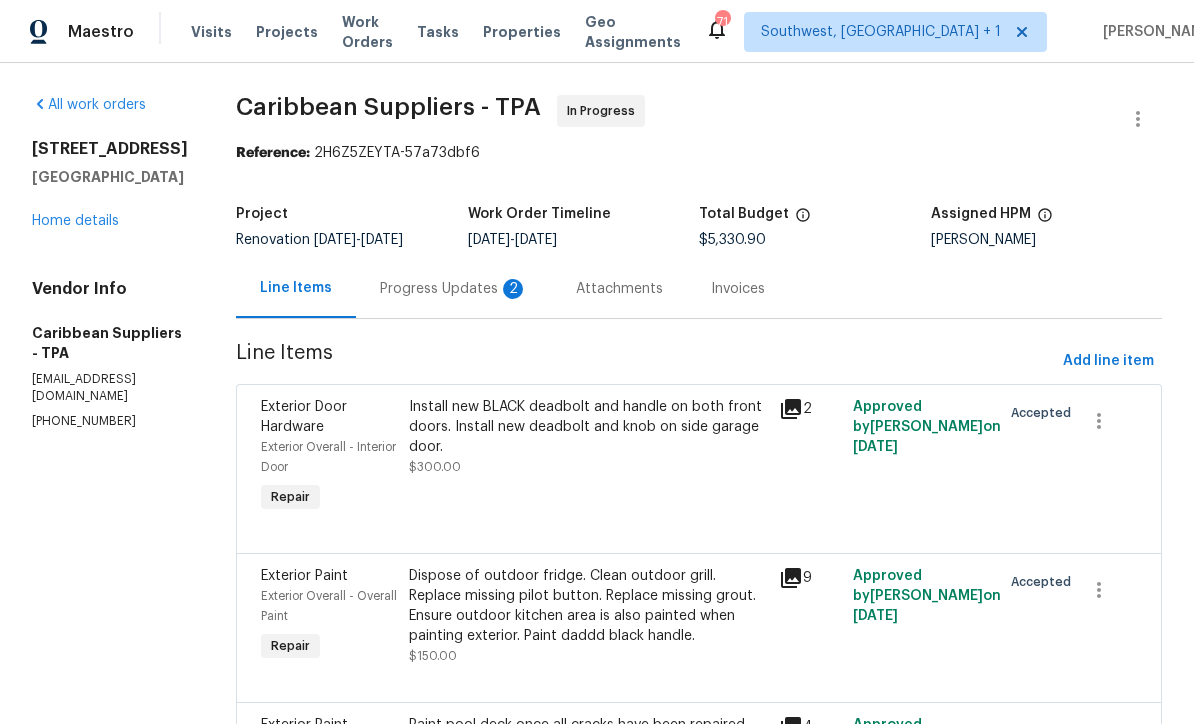 click on "Progress Updates 2" at bounding box center [454, 288] 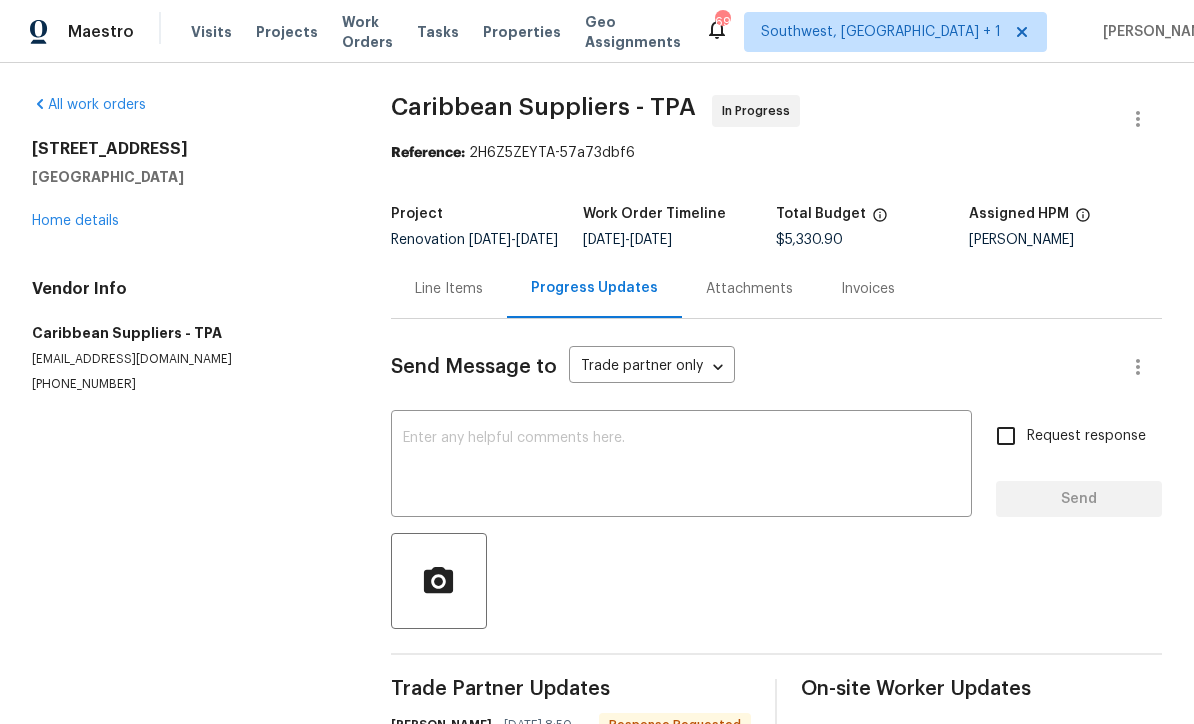 scroll, scrollTop: 0, scrollLeft: 0, axis: both 